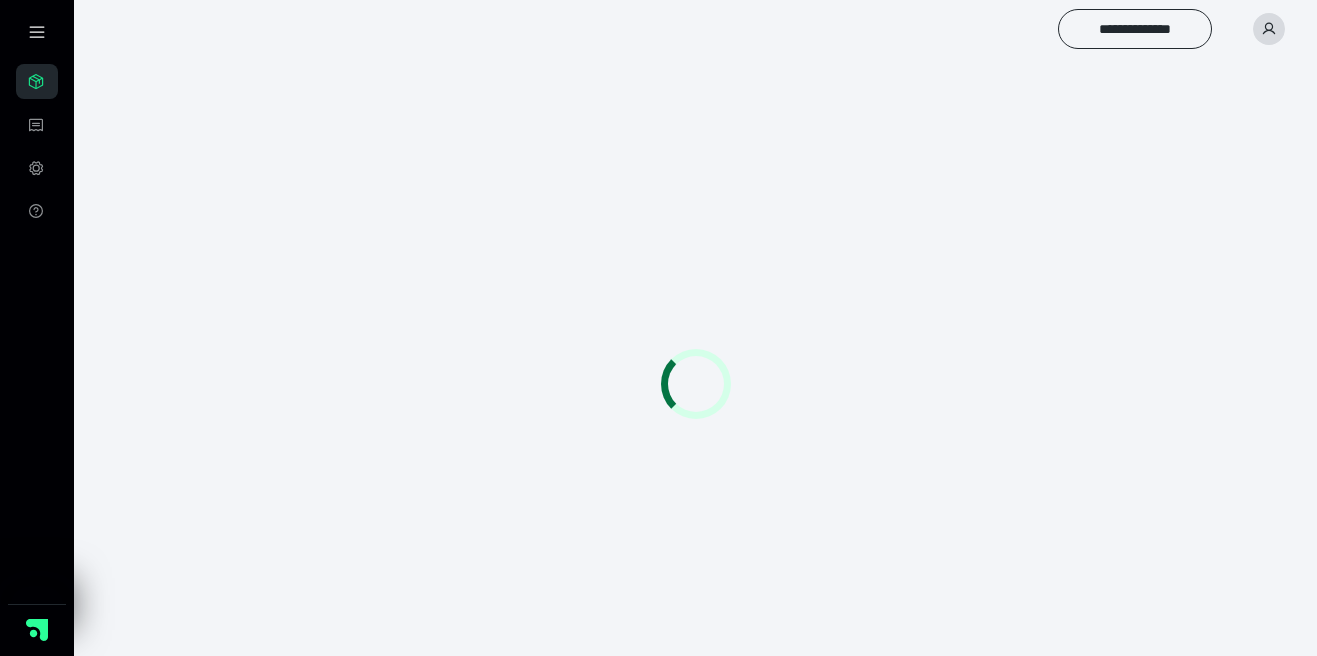 scroll, scrollTop: 0, scrollLeft: 0, axis: both 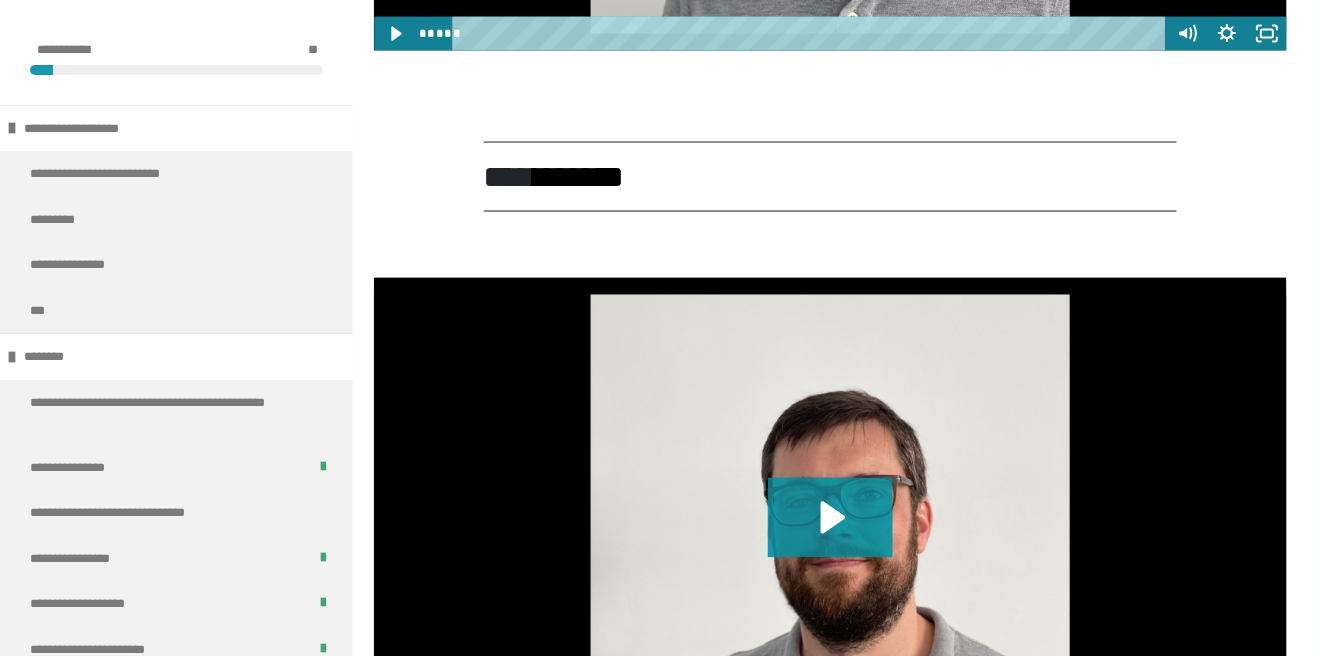 click 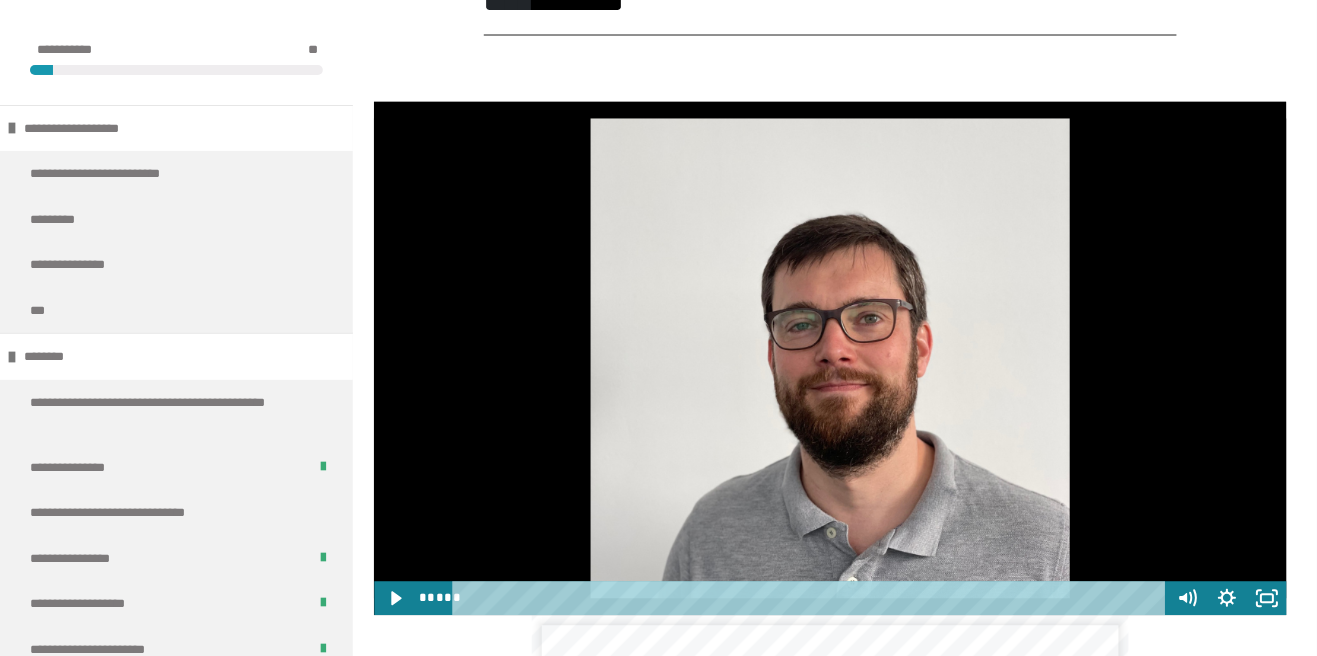 scroll, scrollTop: 3015, scrollLeft: 0, axis: vertical 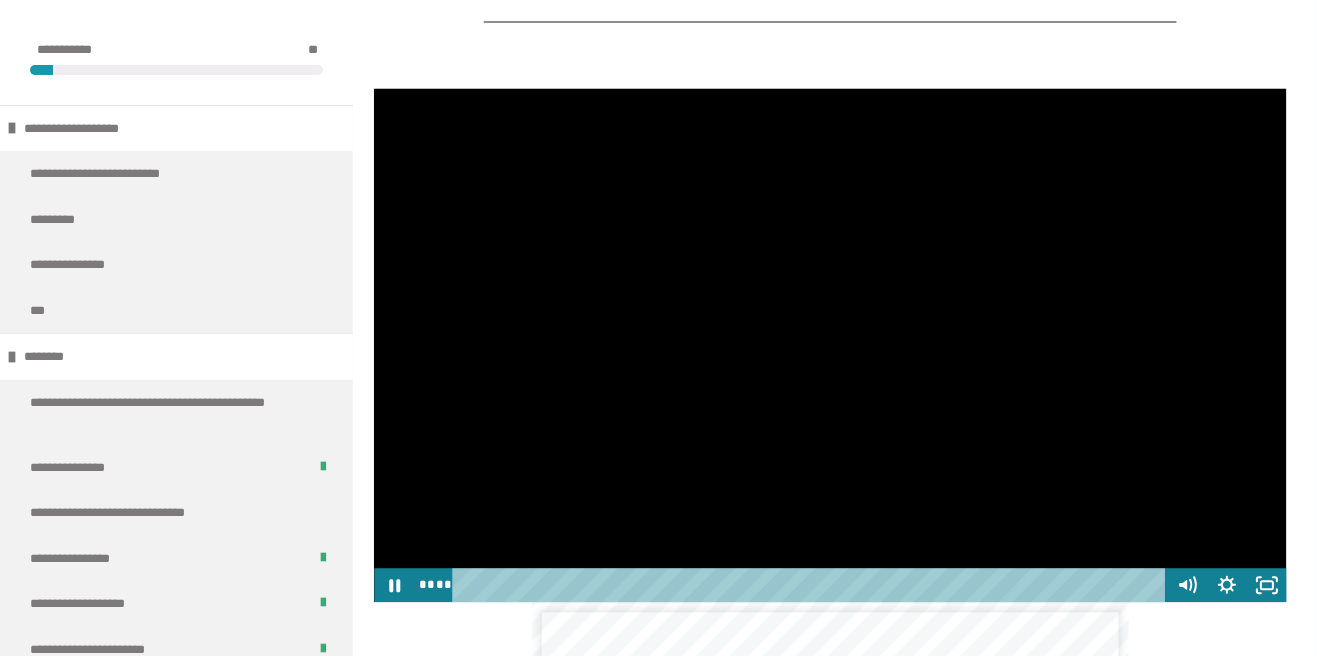 click at bounding box center [830, 346] 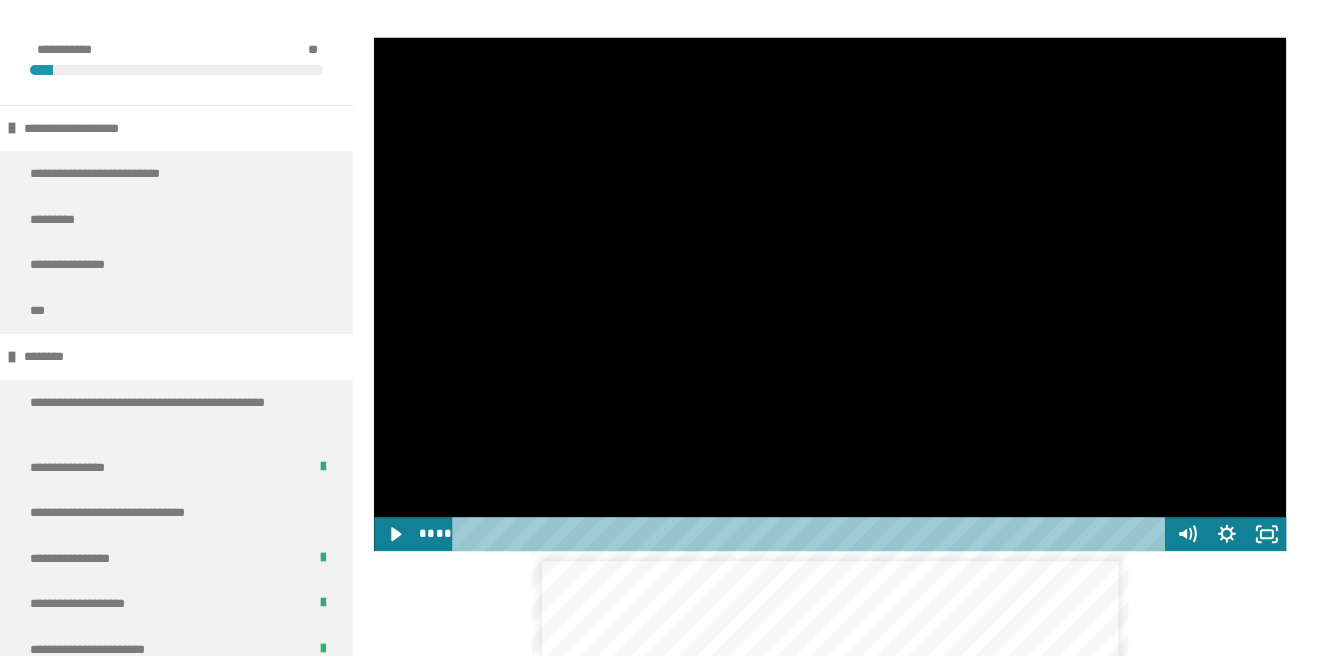 scroll, scrollTop: 3111, scrollLeft: 0, axis: vertical 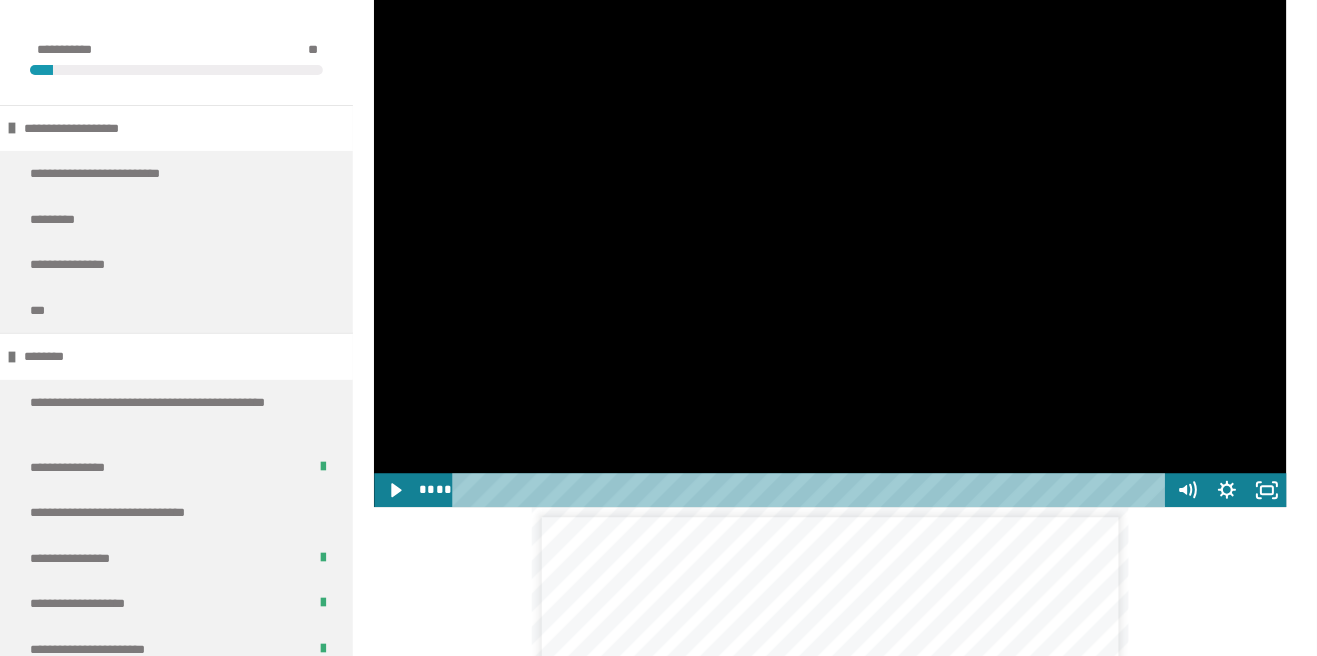 click at bounding box center [830, 250] 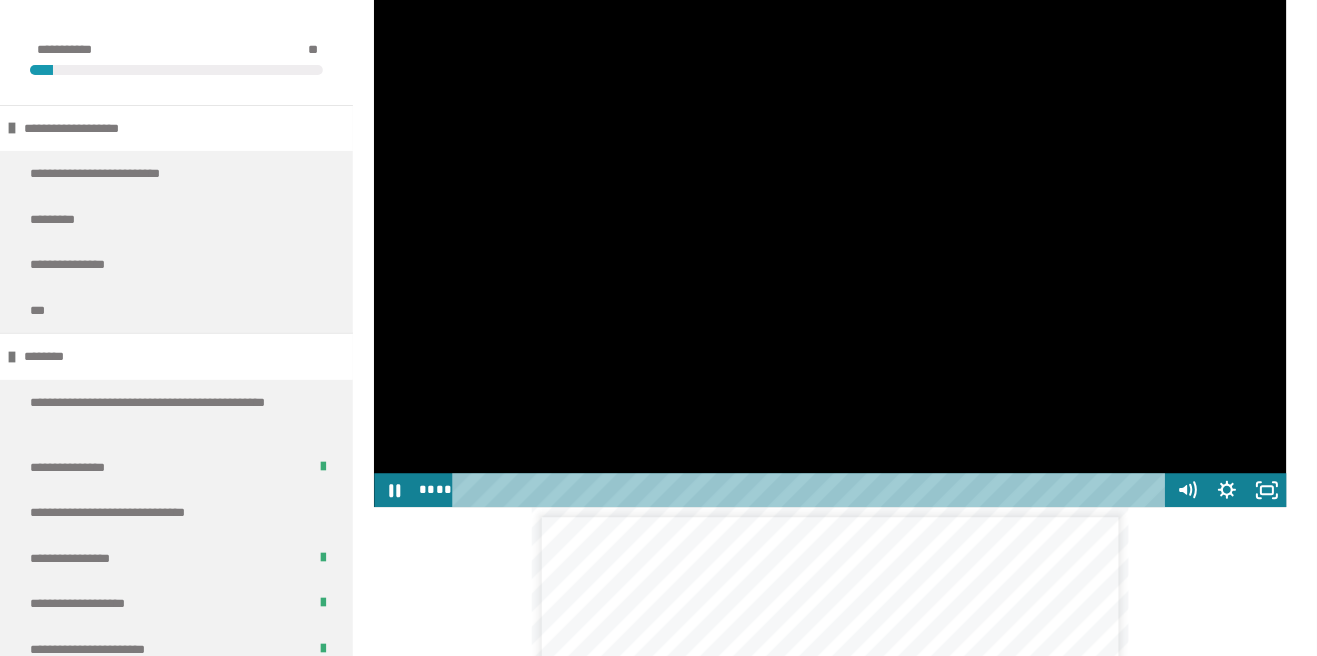 click 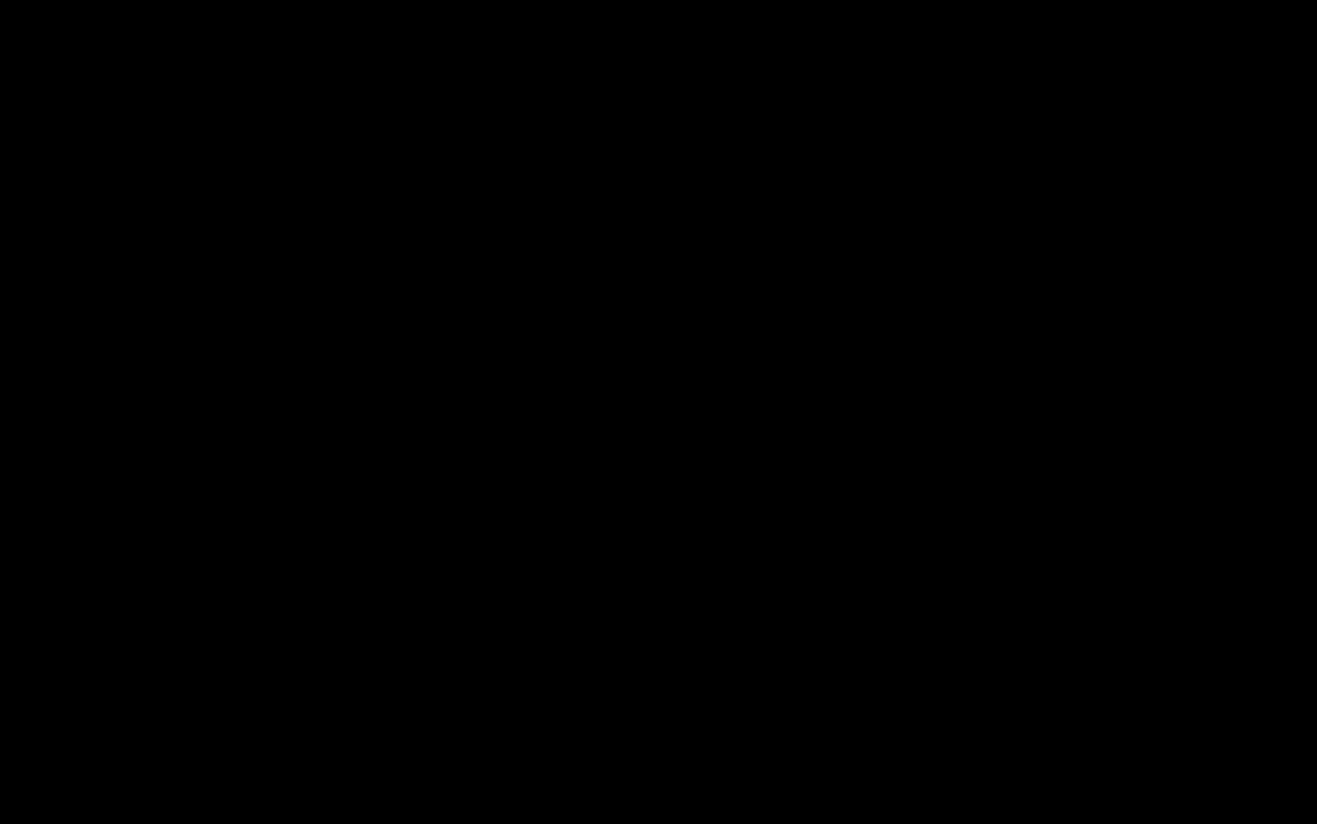 click at bounding box center [658, 412] 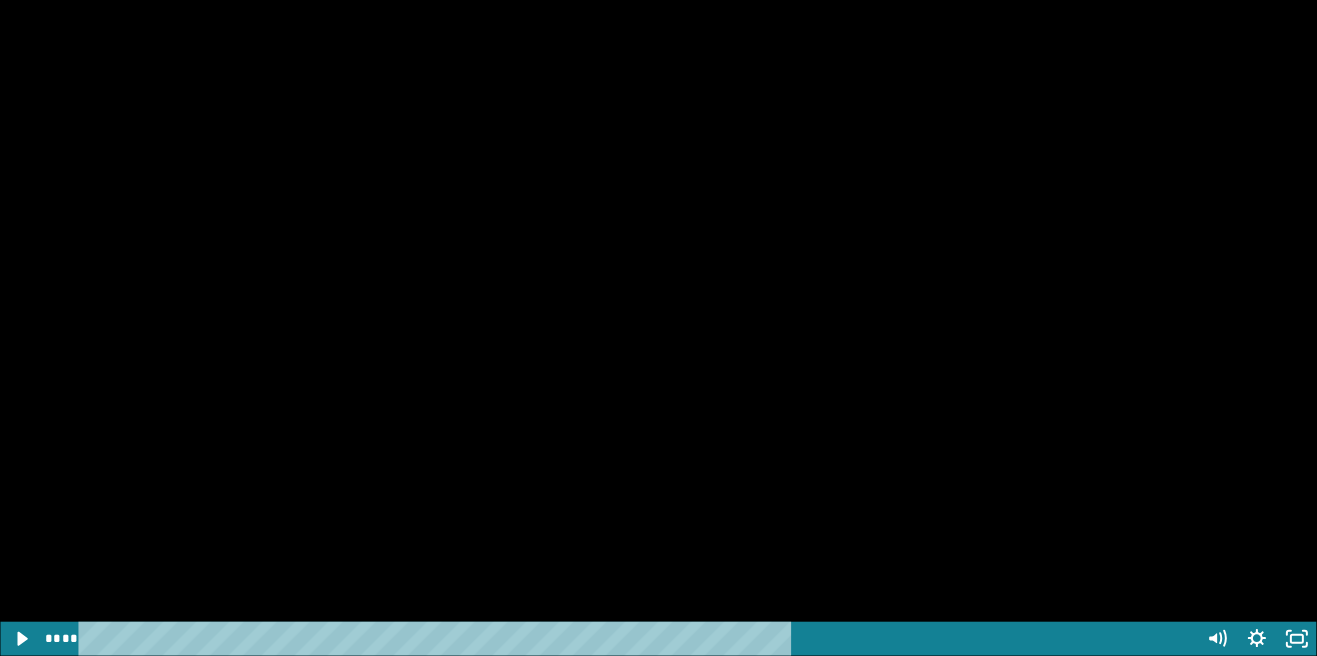 scroll, scrollTop: 3135, scrollLeft: 0, axis: vertical 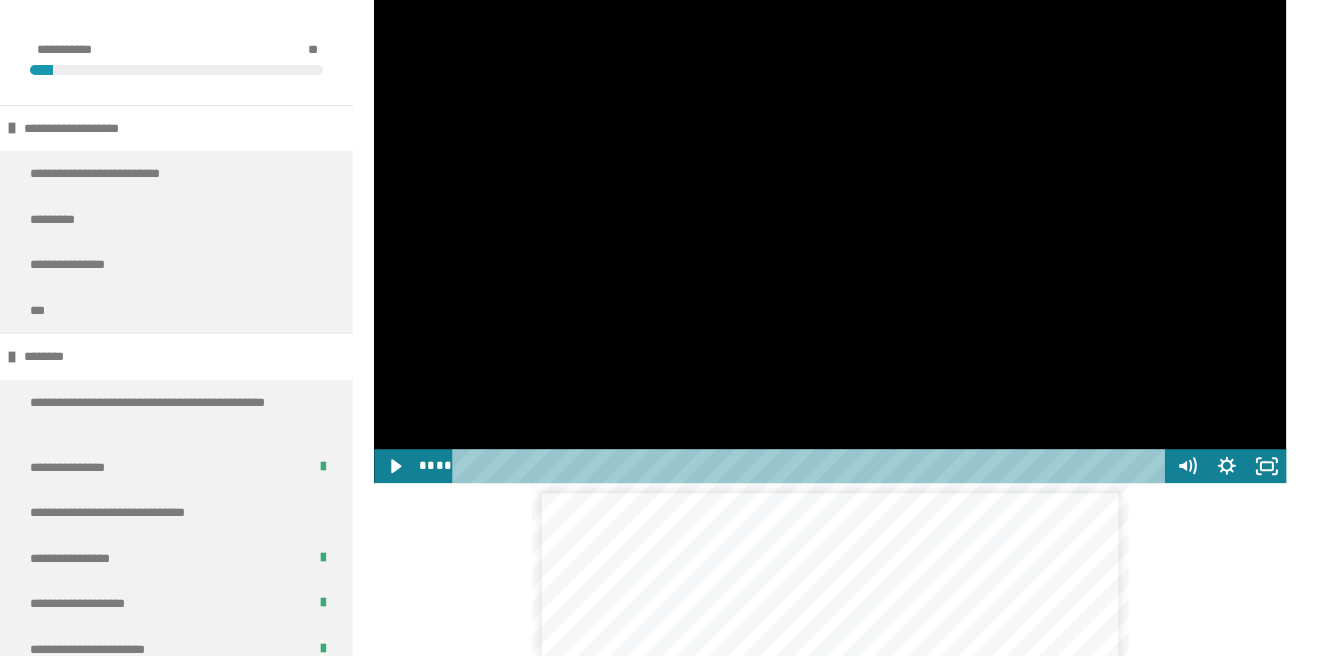 click at bounding box center (830, 226) 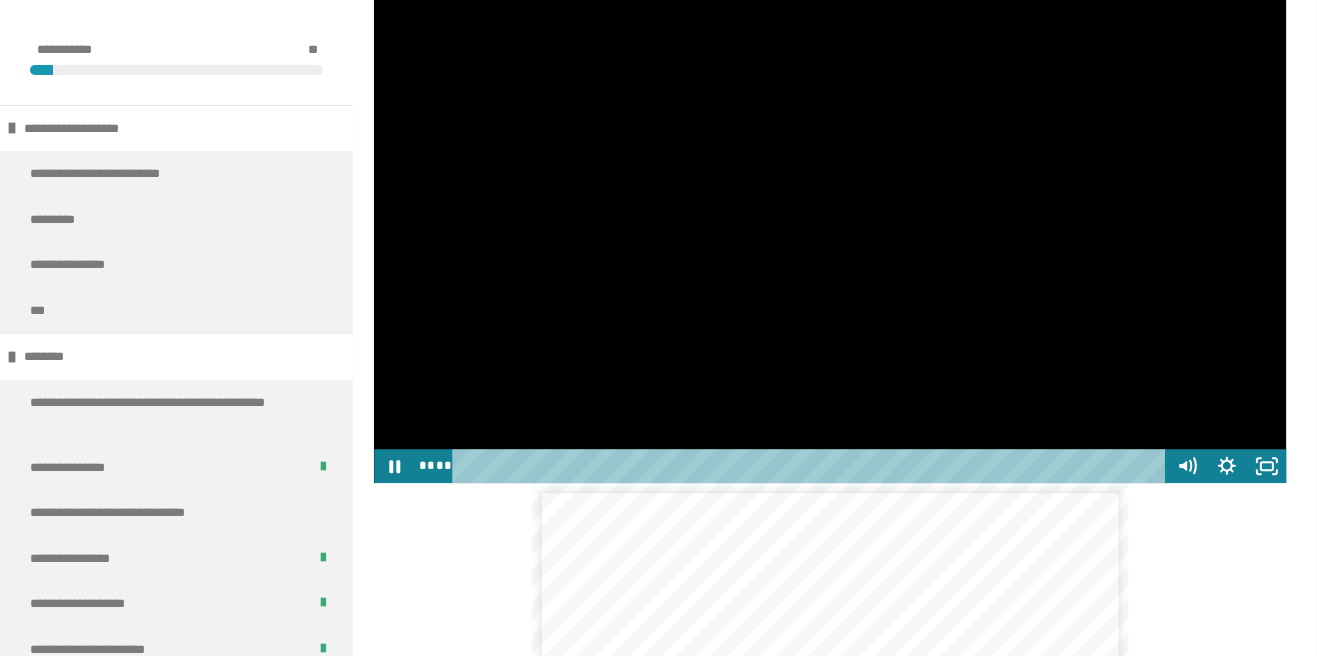 click 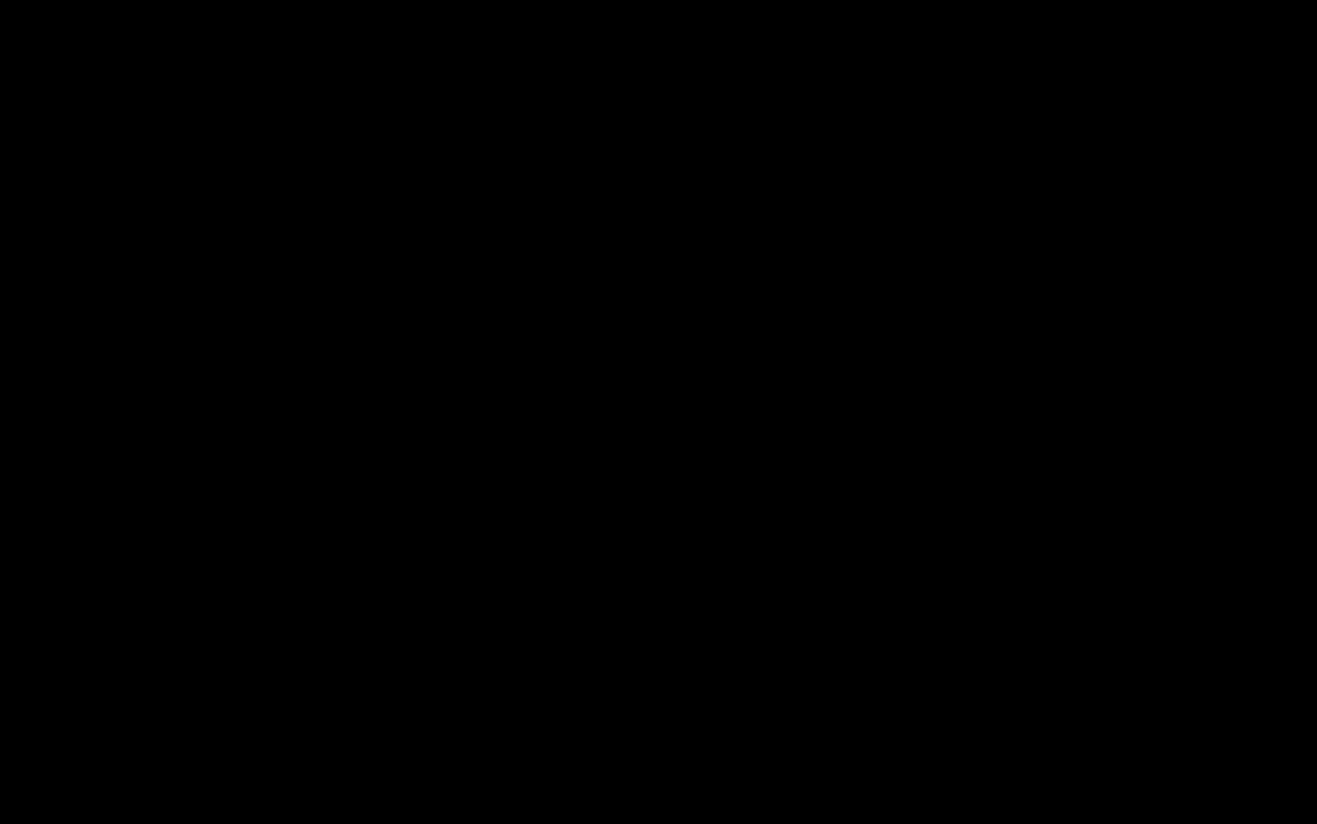 click at bounding box center [658, 412] 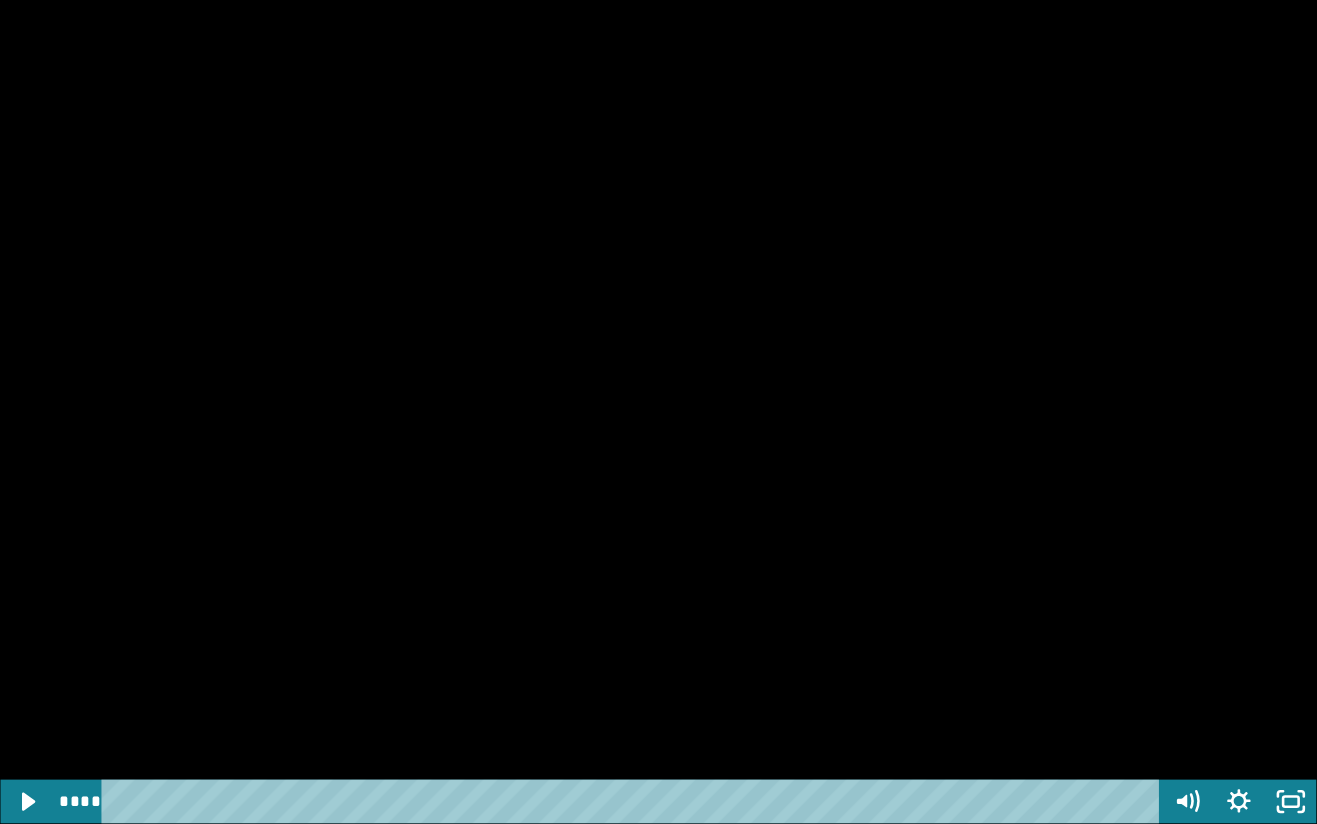 click at bounding box center [658, 412] 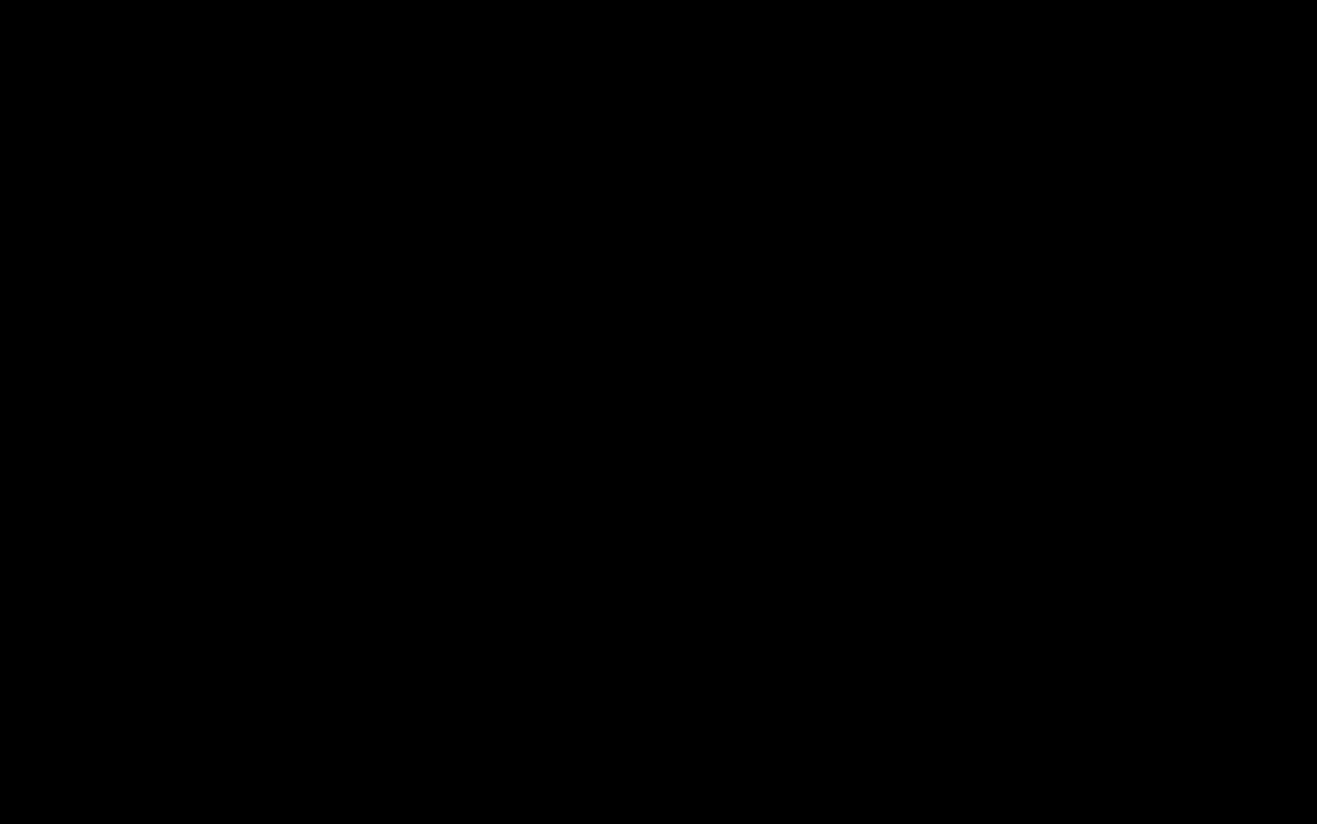 click at bounding box center (658, 412) 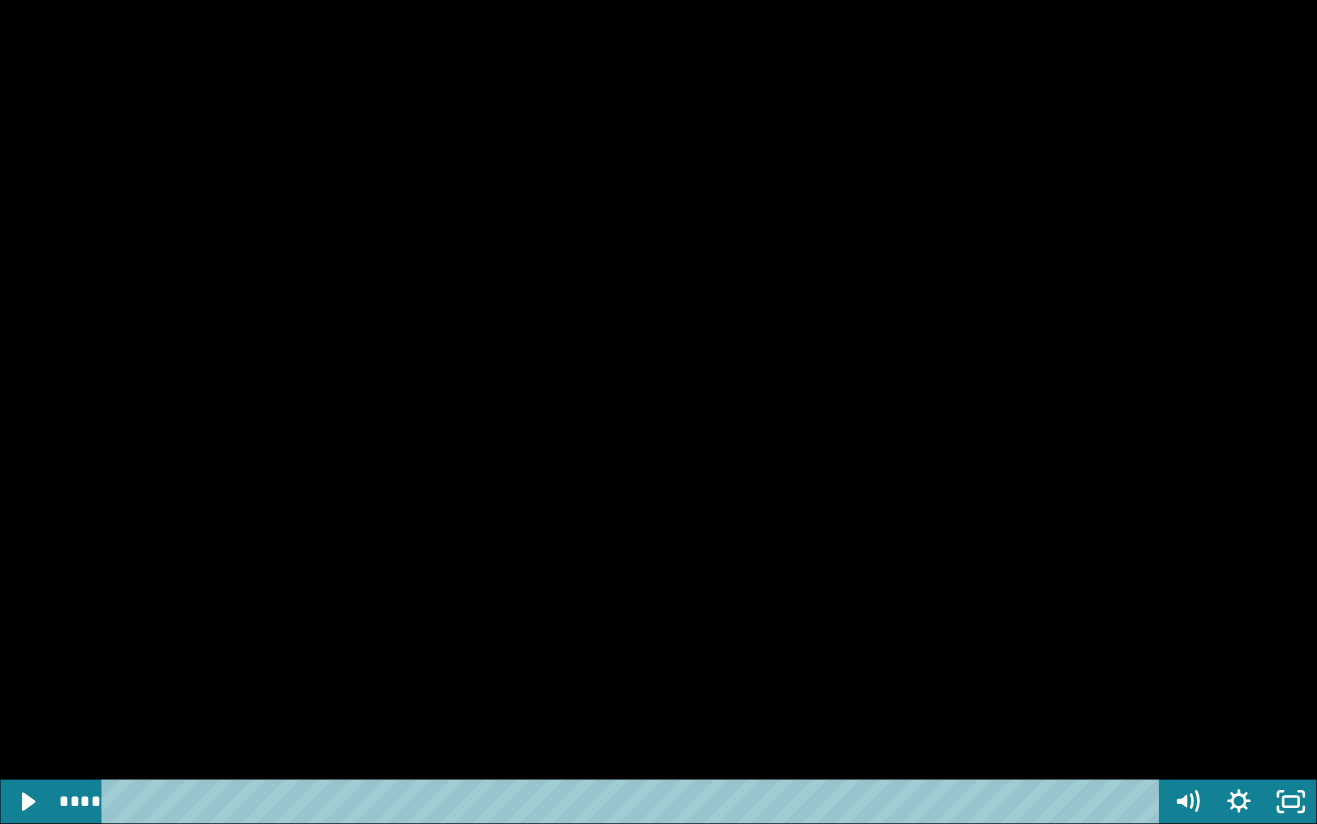 click at bounding box center (658, 412) 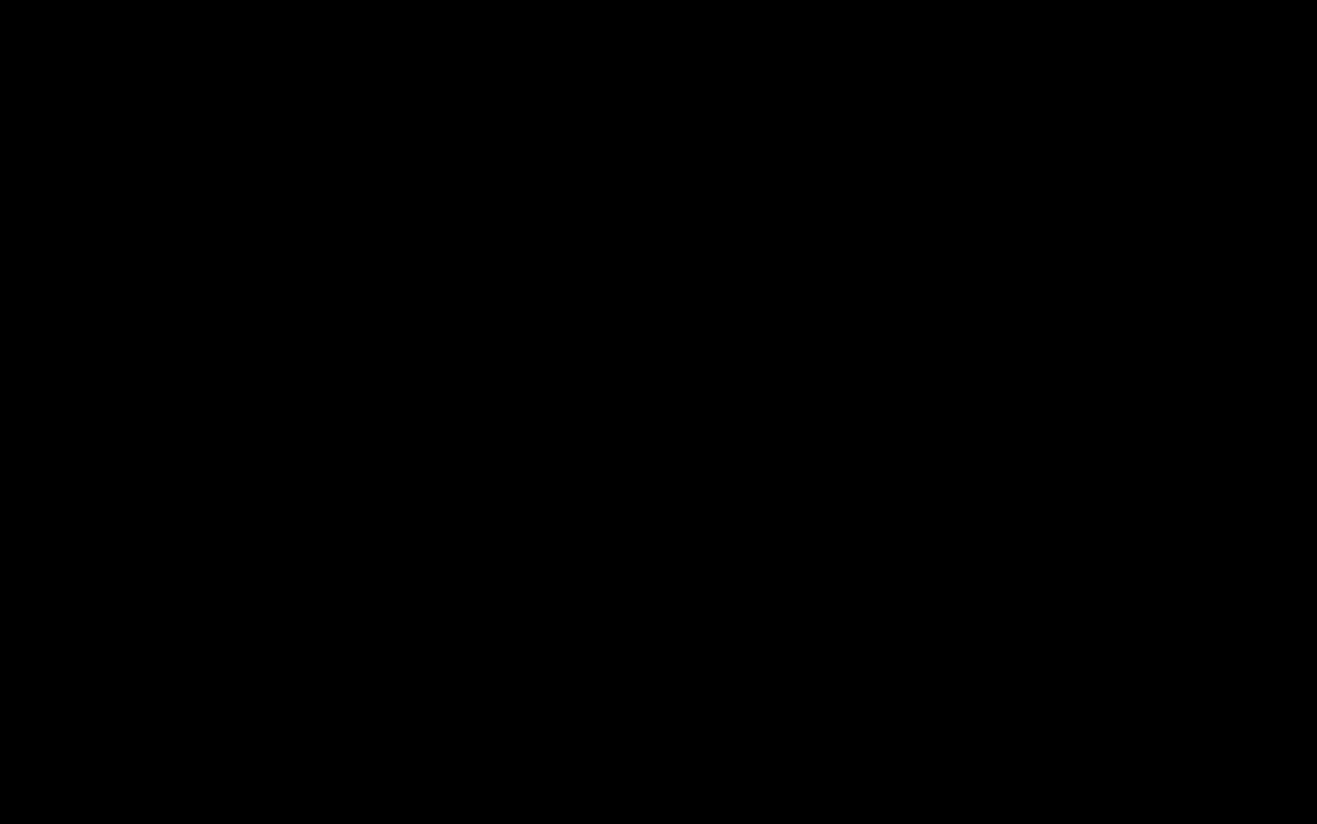 click at bounding box center (658, 412) 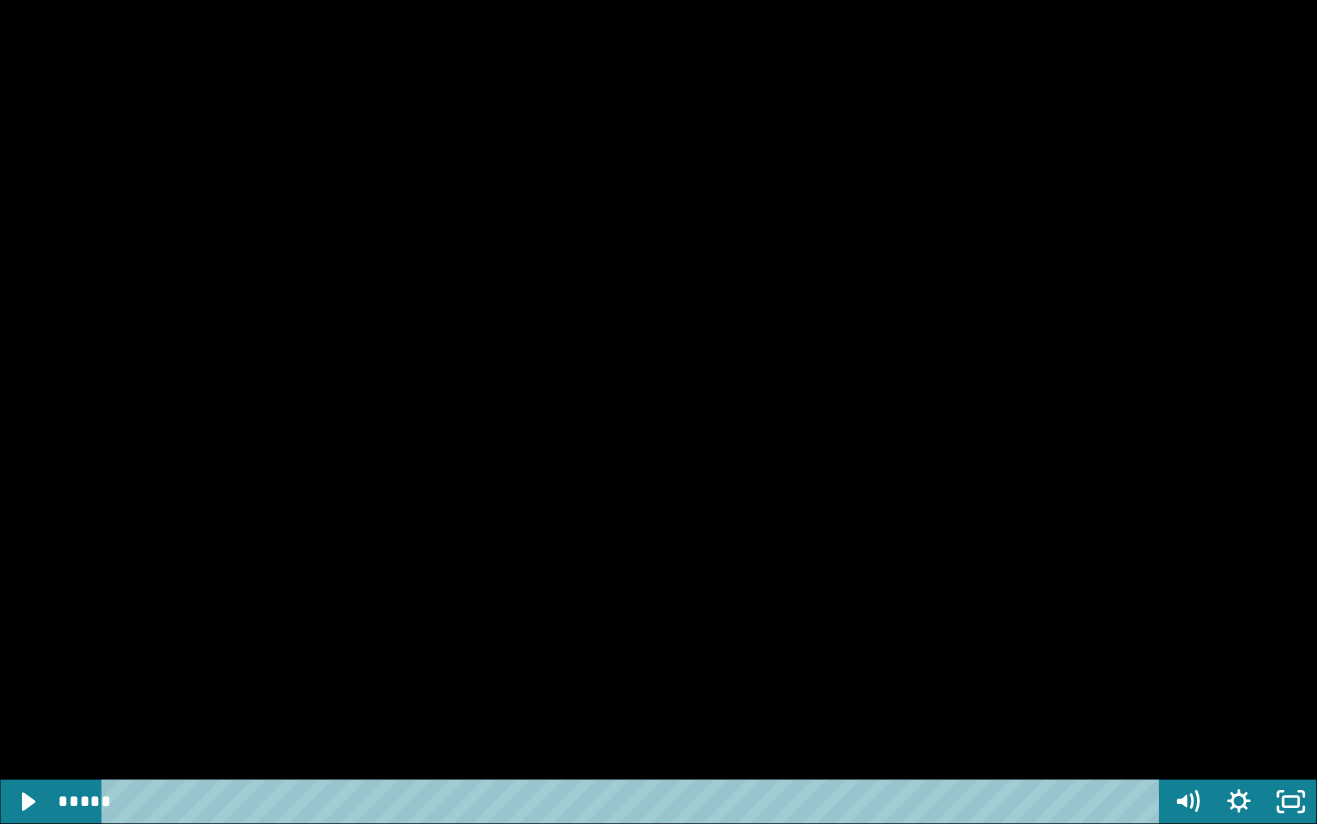 click at bounding box center [658, 412] 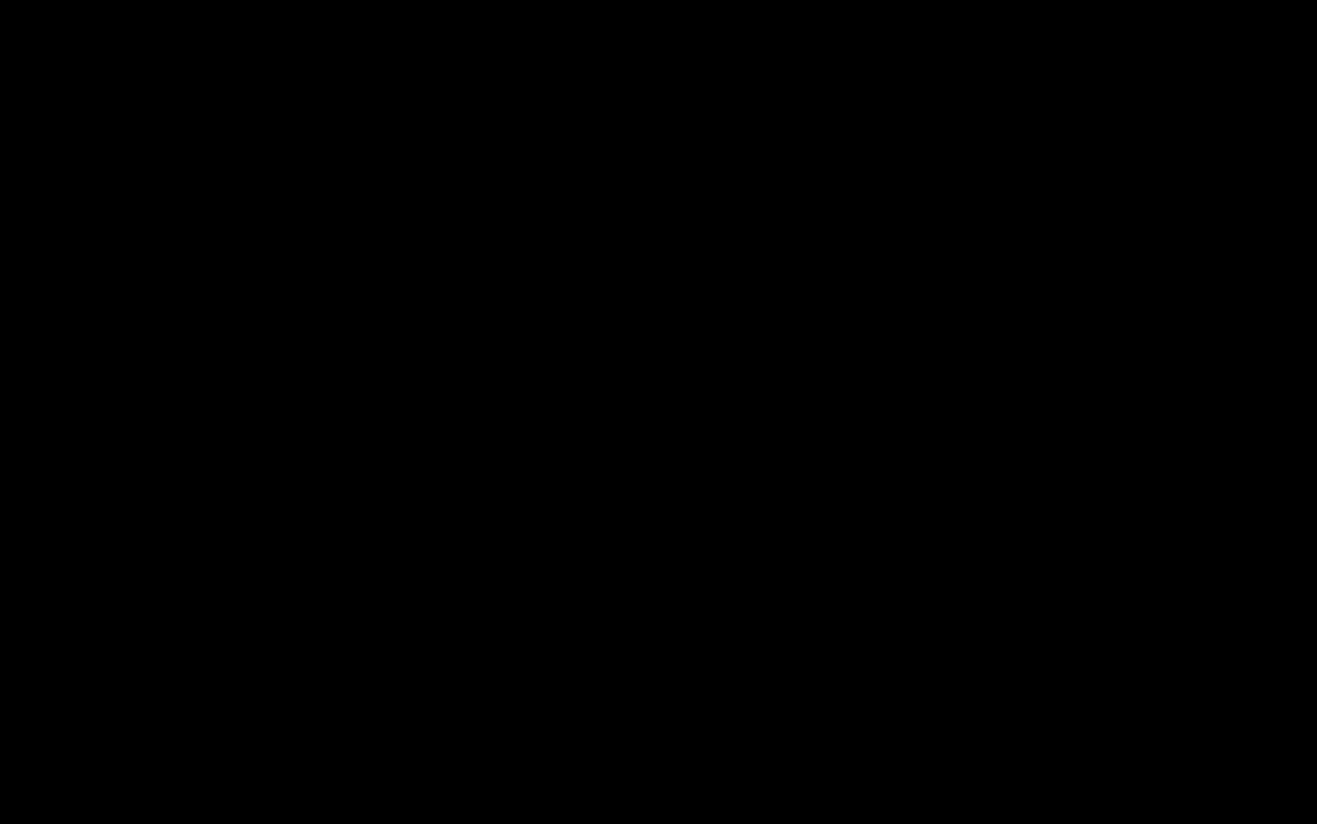 click at bounding box center [658, 412] 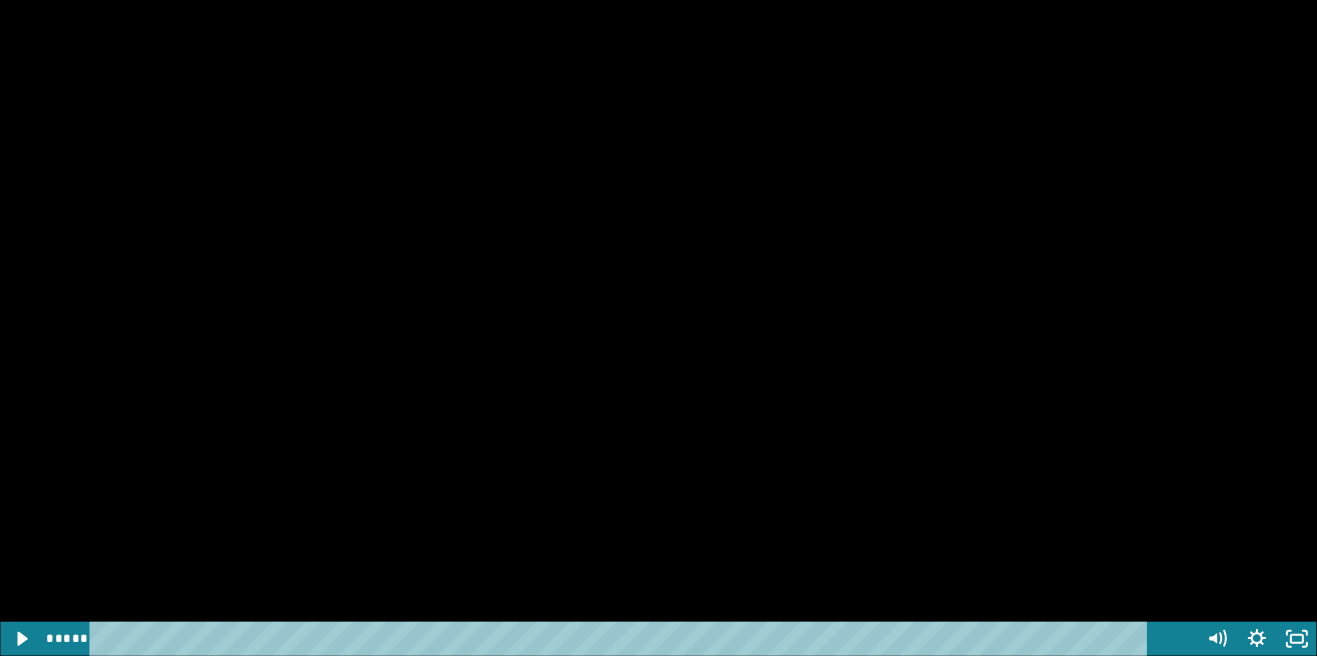 scroll, scrollTop: 3159, scrollLeft: 0, axis: vertical 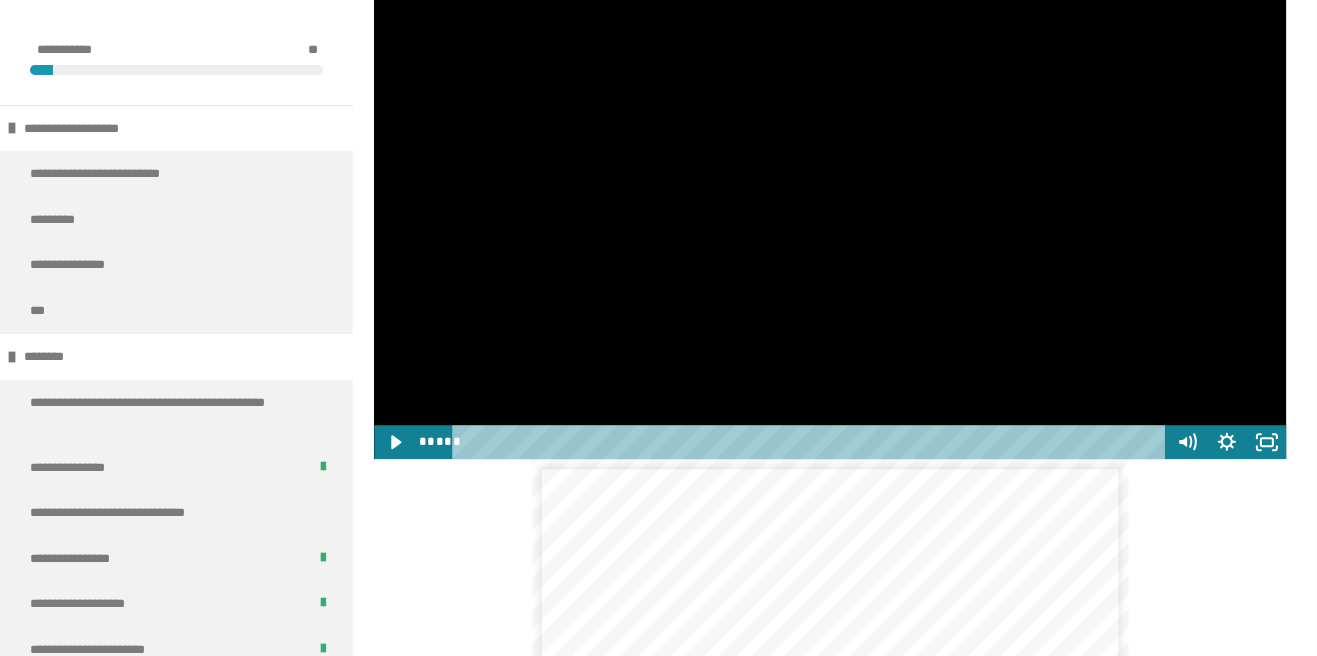 click at bounding box center (830, 202) 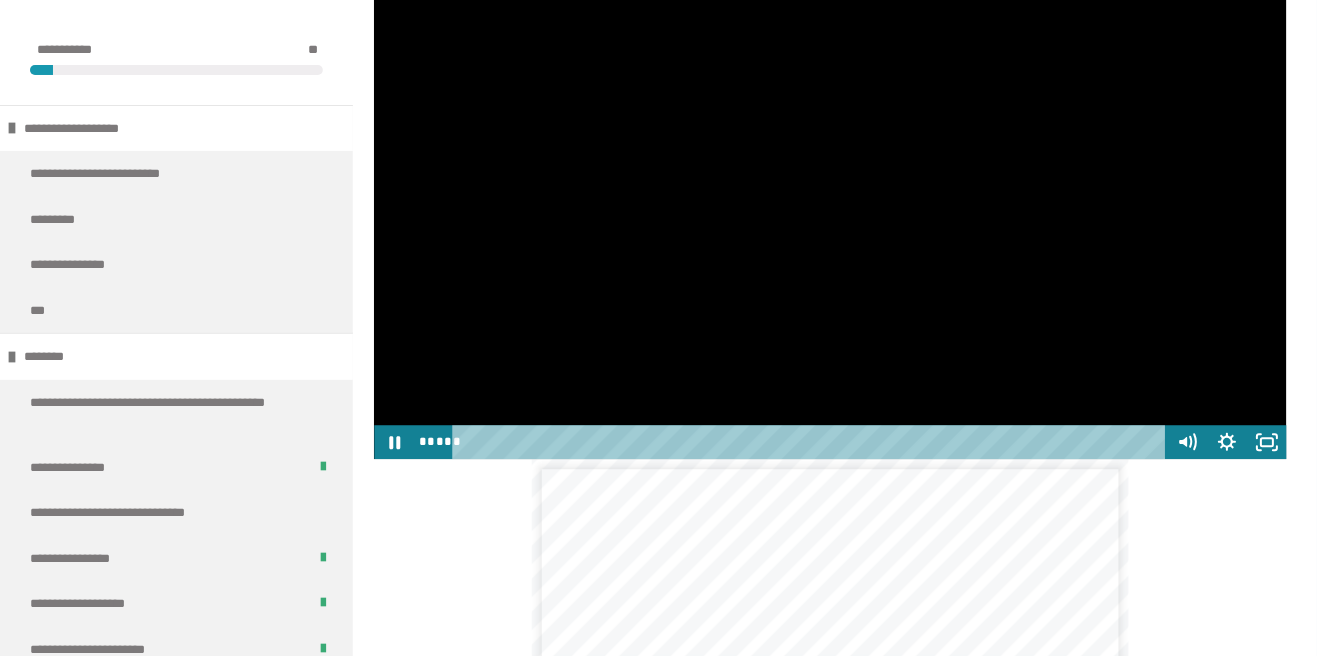 click 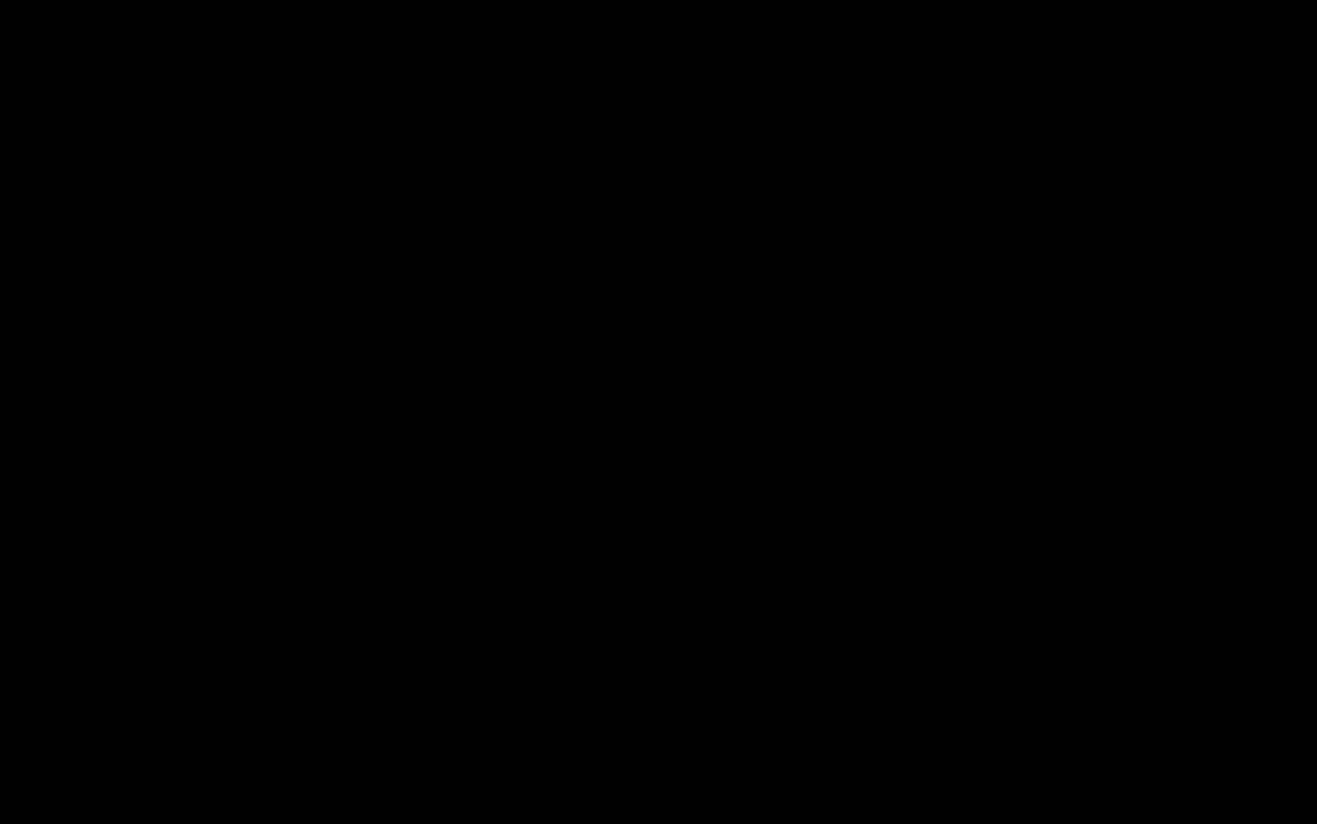 click at bounding box center (658, 412) 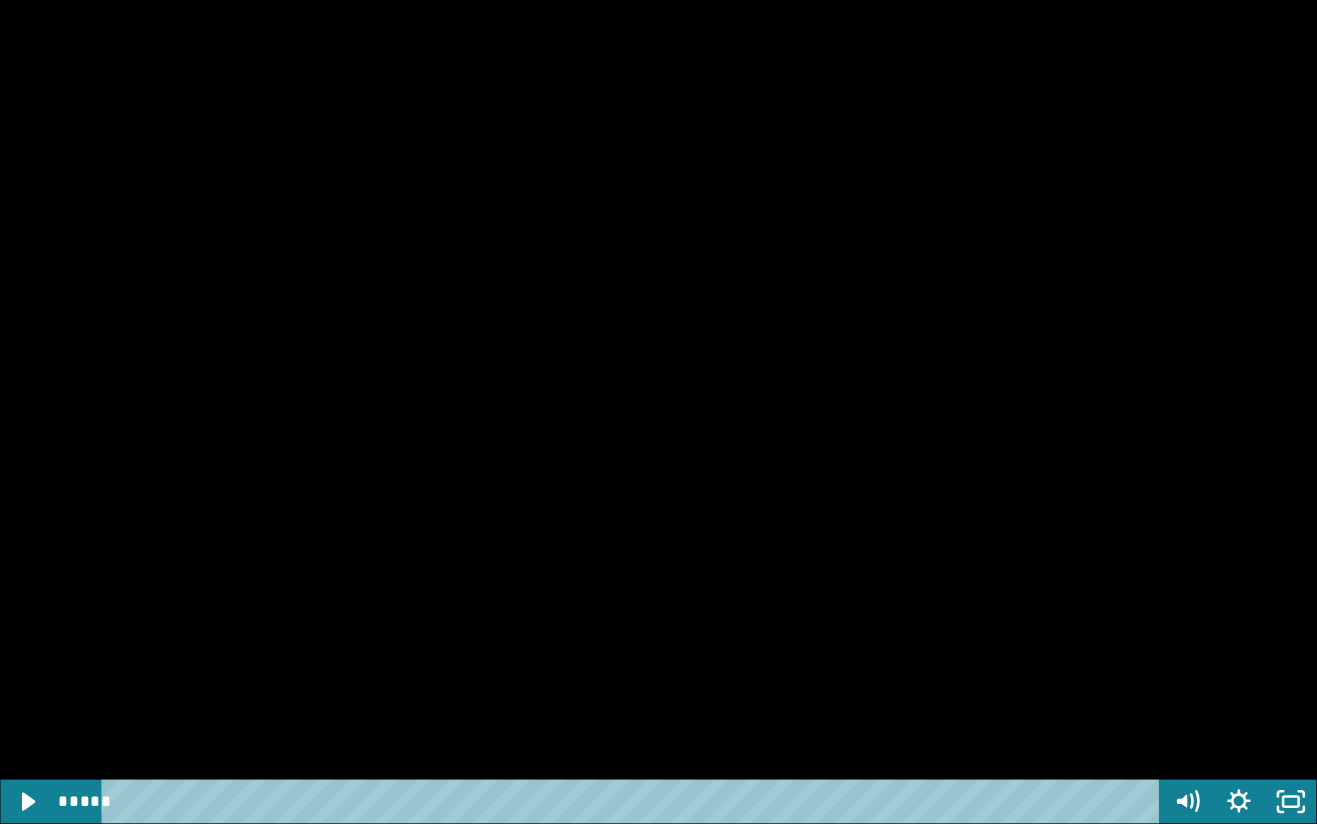 click at bounding box center [658, 412] 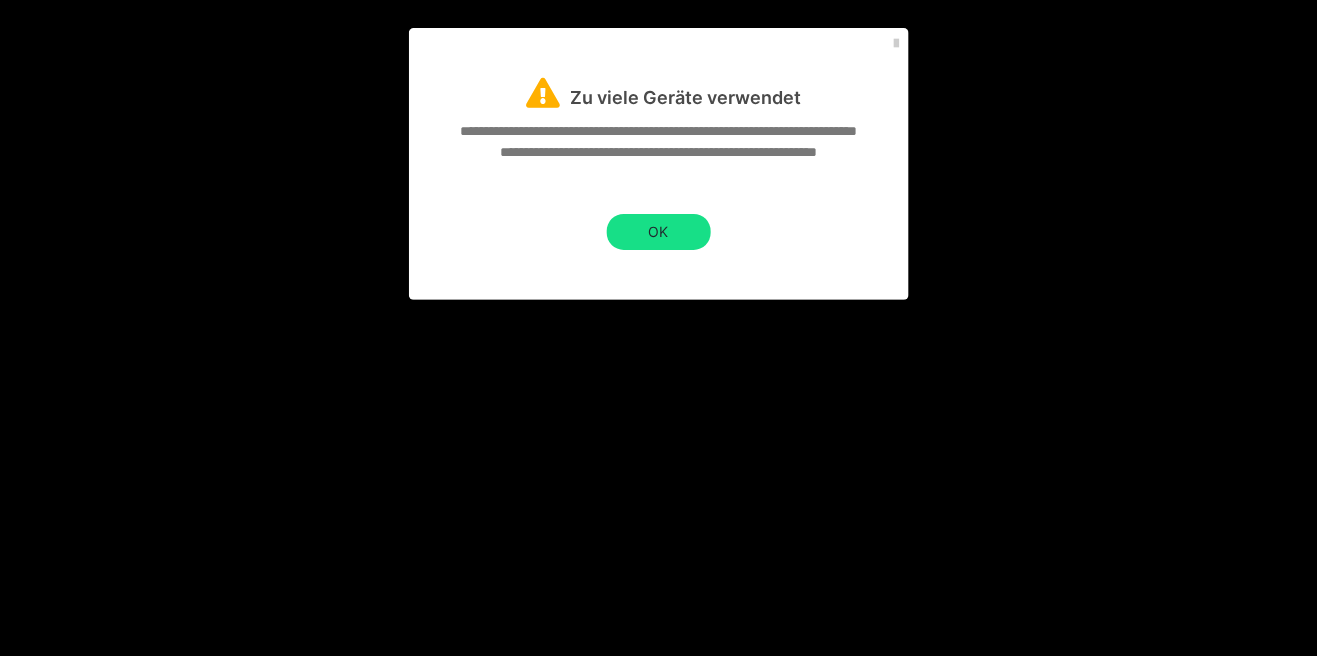 scroll, scrollTop: 3255, scrollLeft: 0, axis: vertical 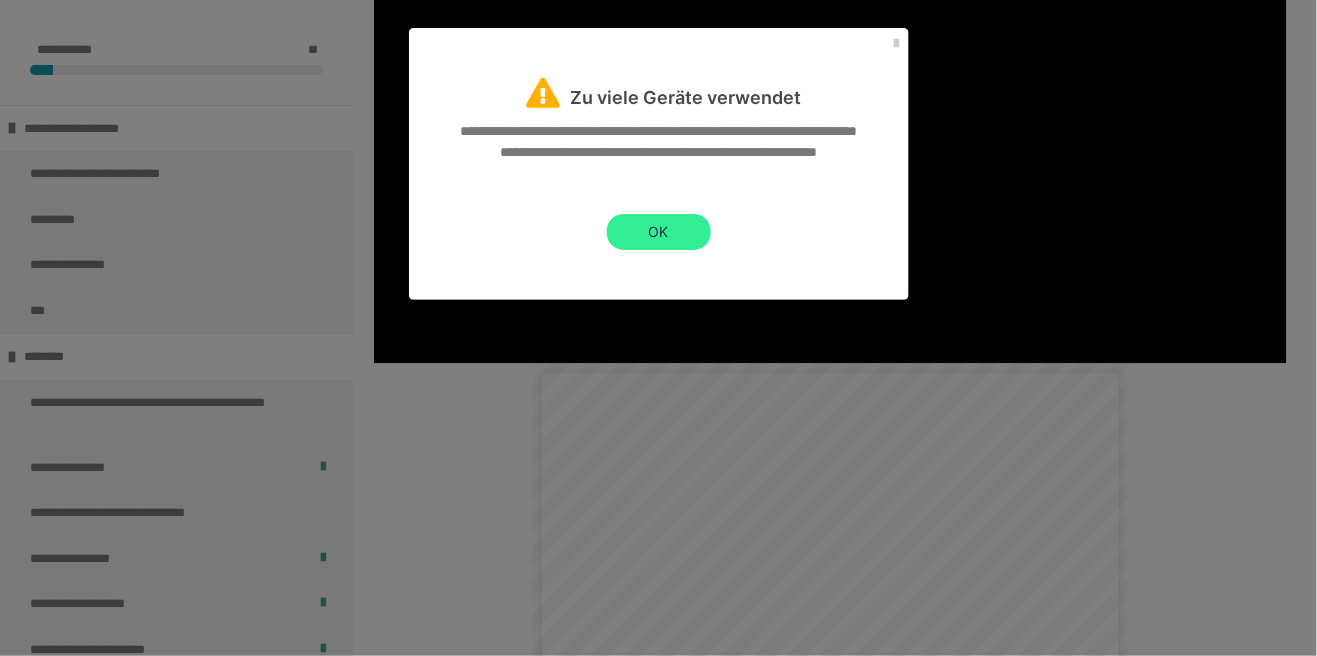 click on "OK" at bounding box center (659, 232) 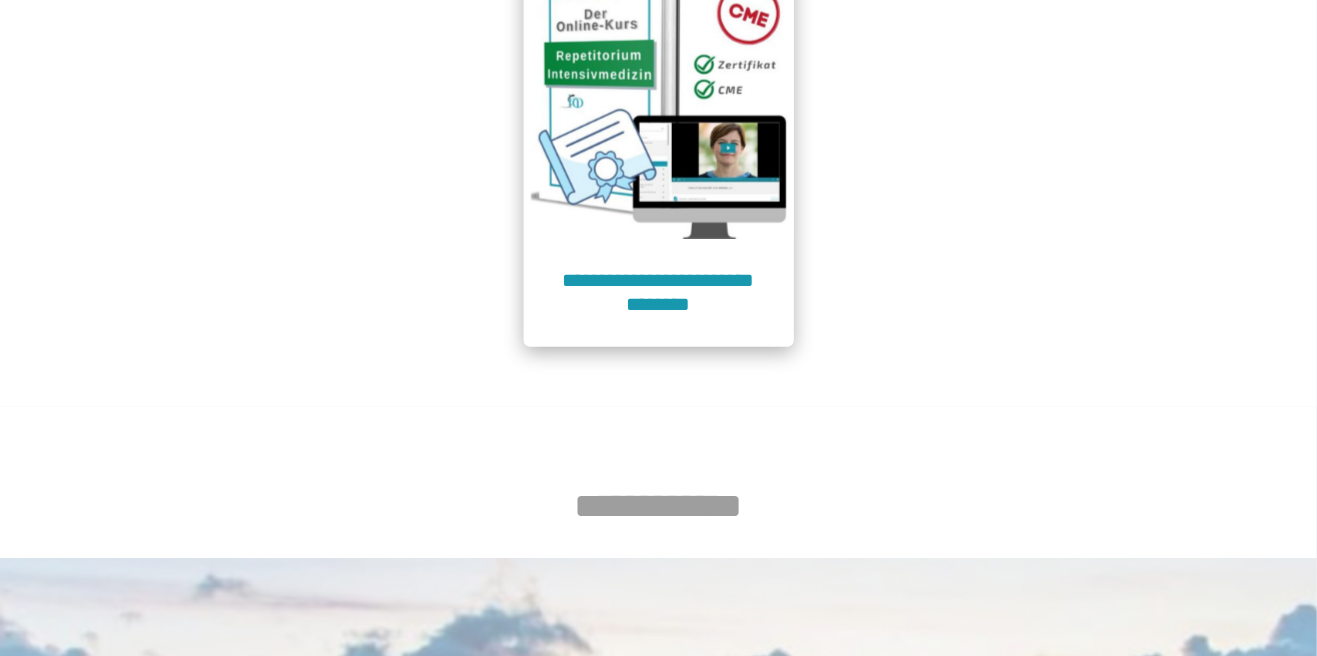 click at bounding box center (659, 104) 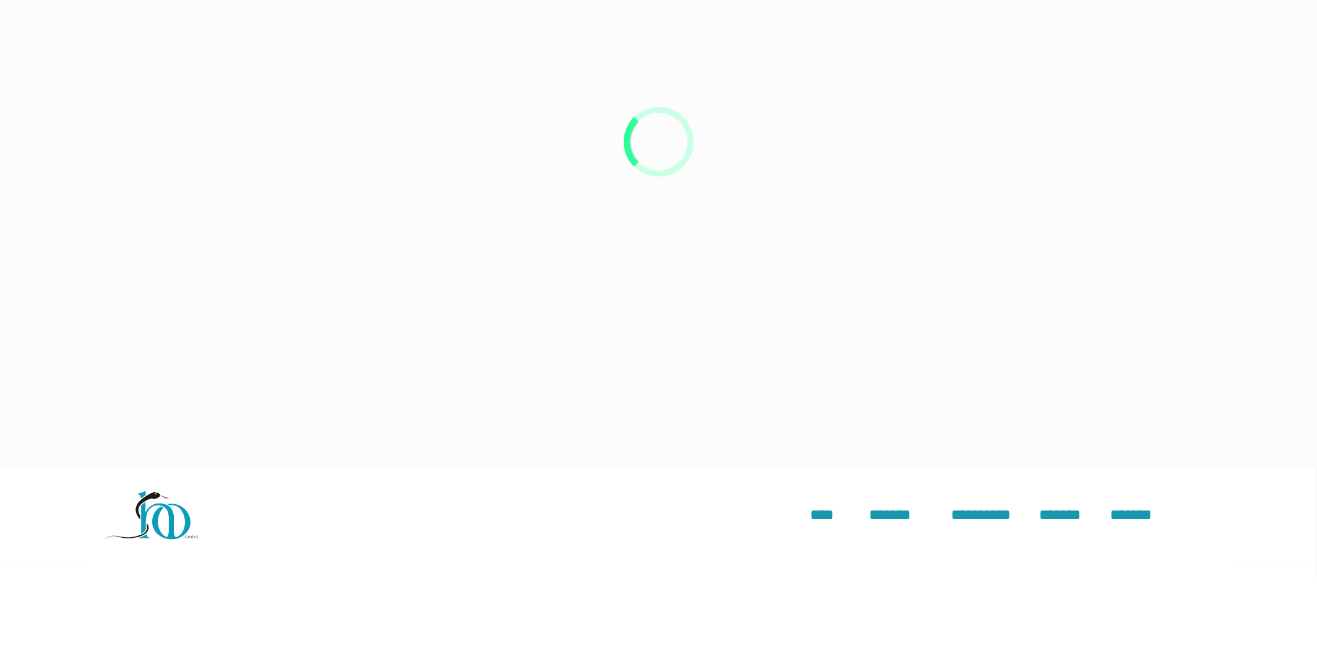 scroll, scrollTop: 186, scrollLeft: 0, axis: vertical 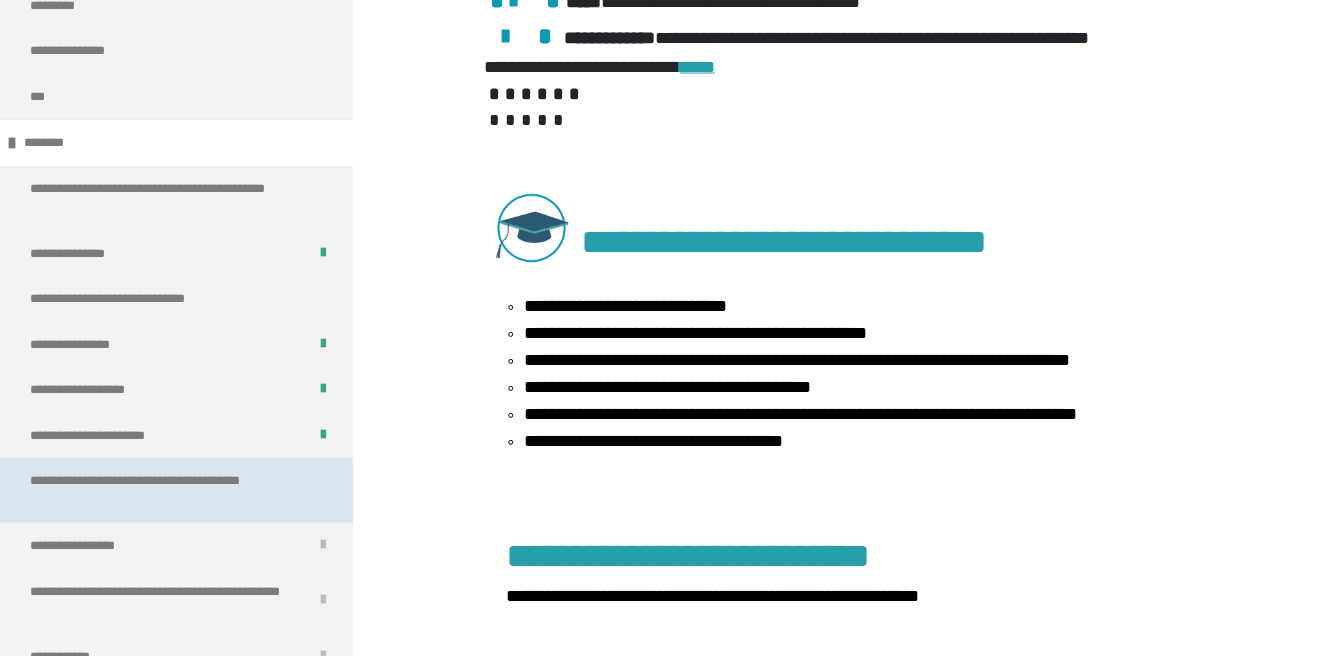 click on "**********" at bounding box center (168, 490) 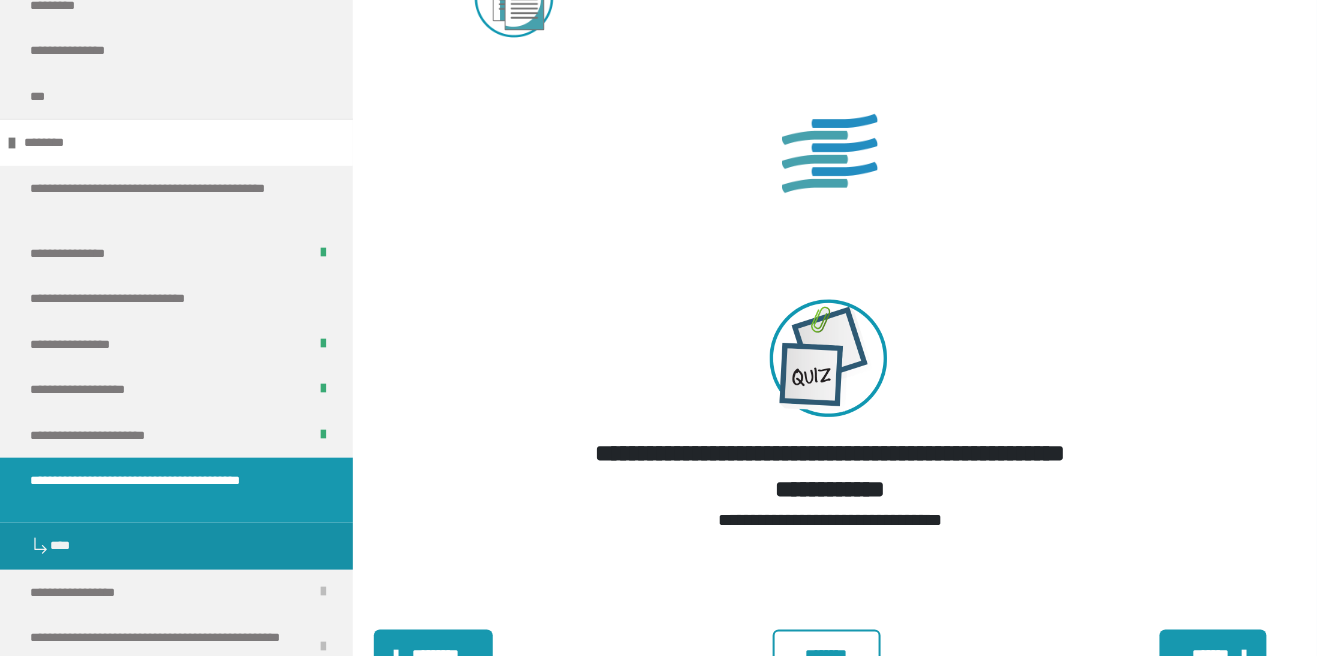 scroll, scrollTop: 4345, scrollLeft: 0, axis: vertical 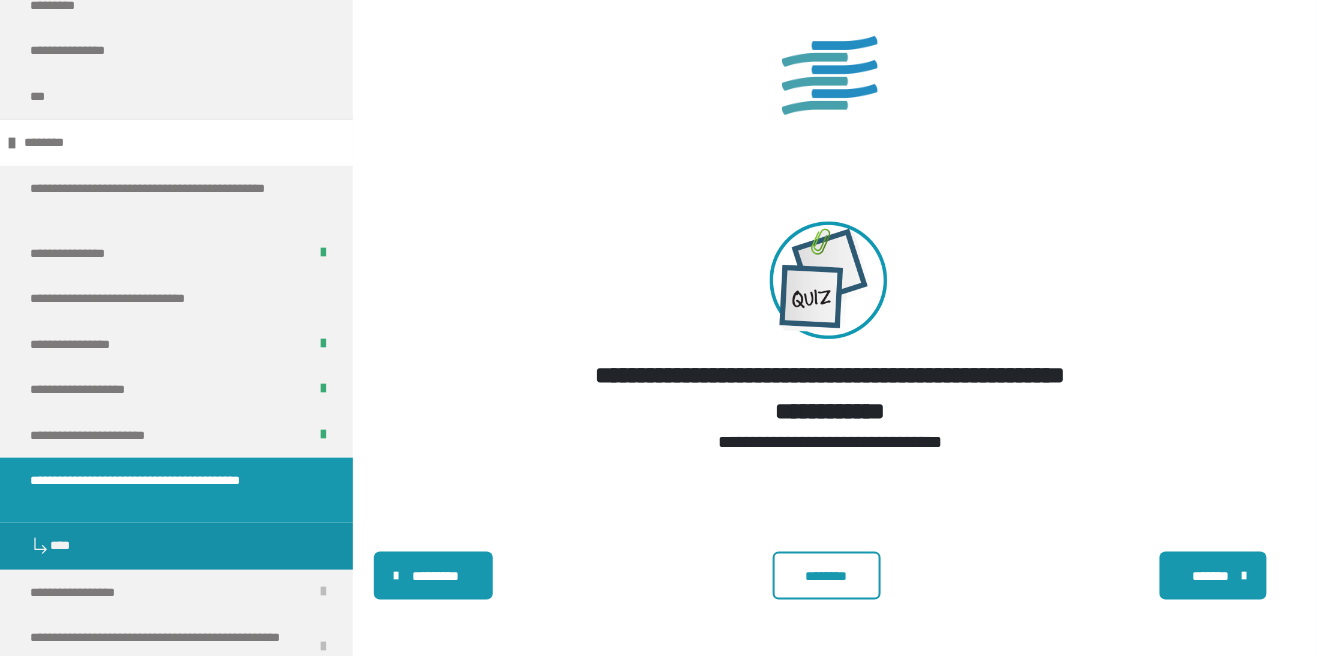 click on "********" at bounding box center (827, 576) 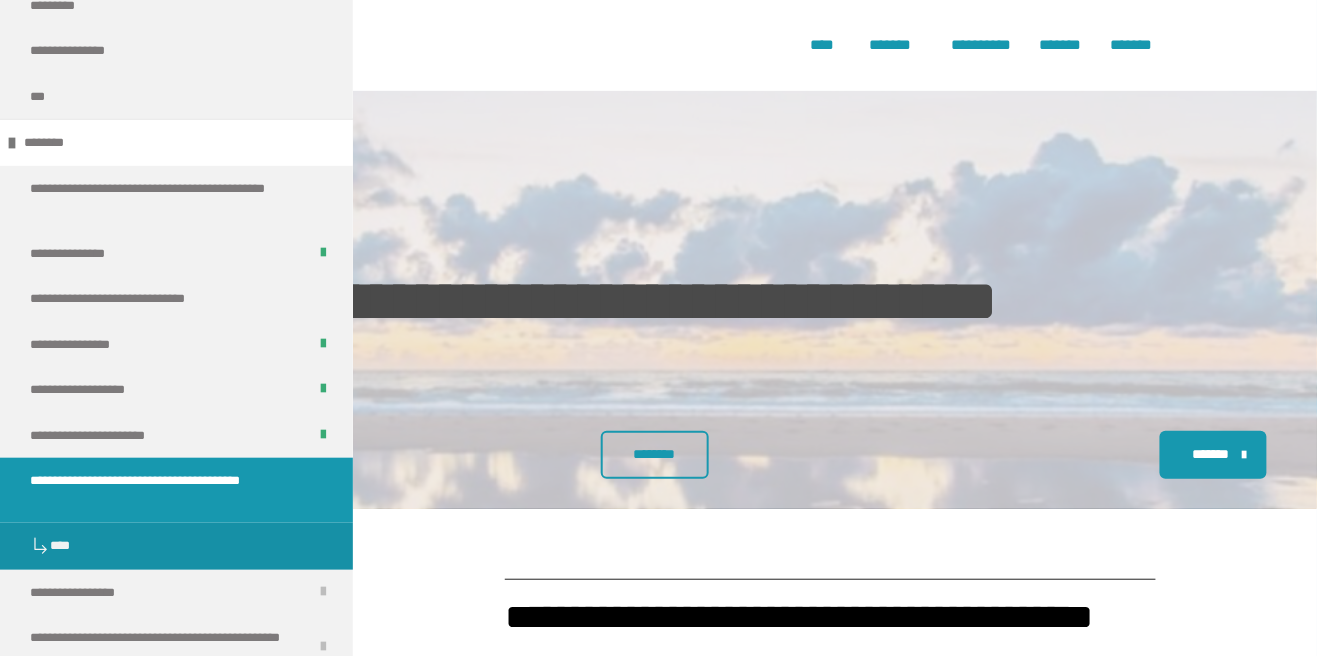 scroll, scrollTop: 0, scrollLeft: 0, axis: both 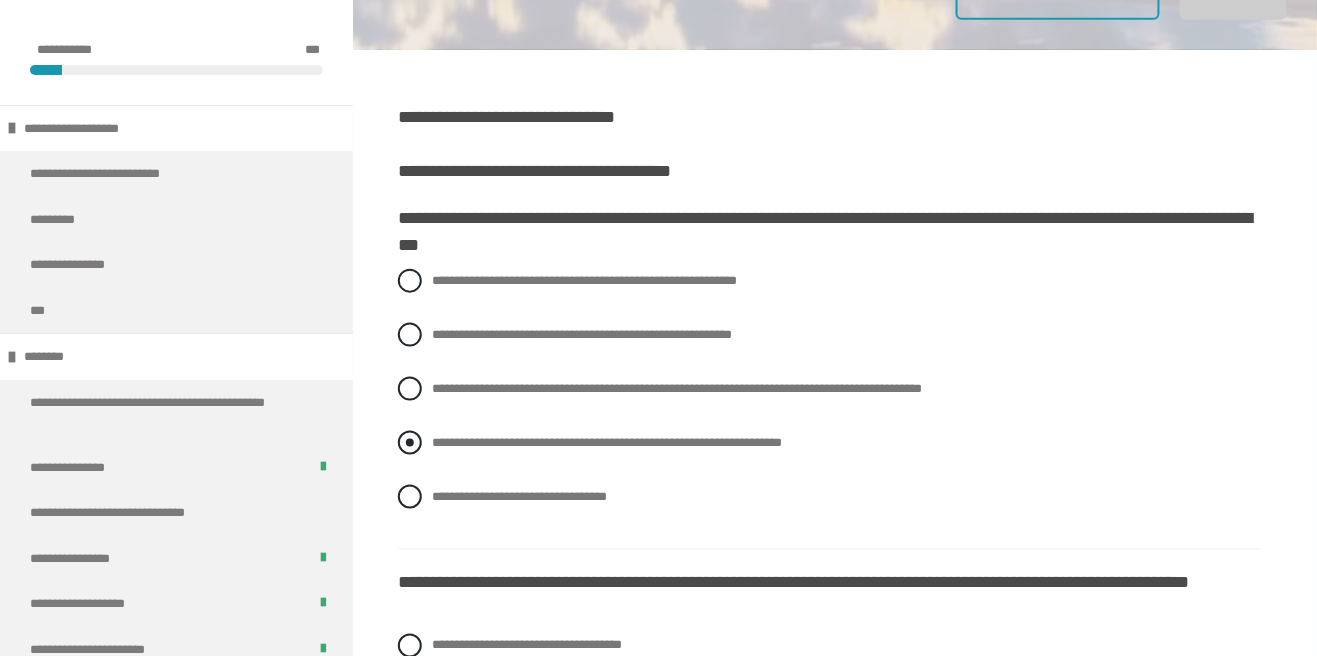click at bounding box center (410, 443) 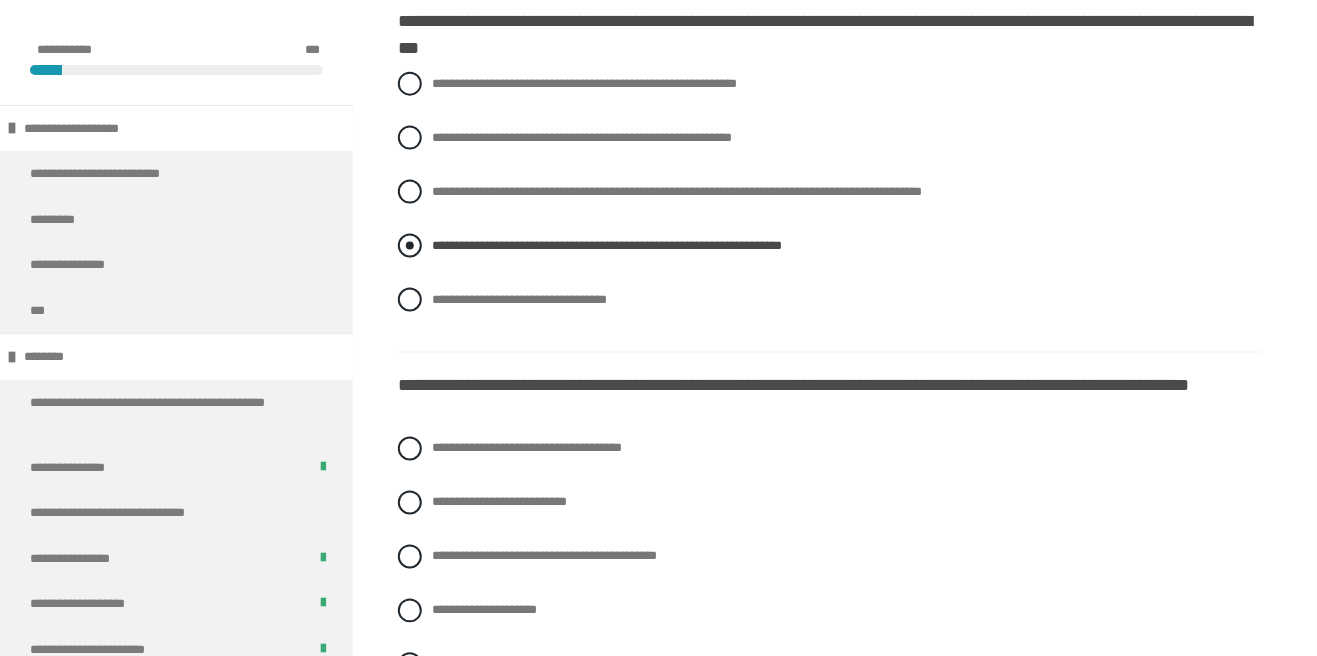 scroll, scrollTop: 670, scrollLeft: 0, axis: vertical 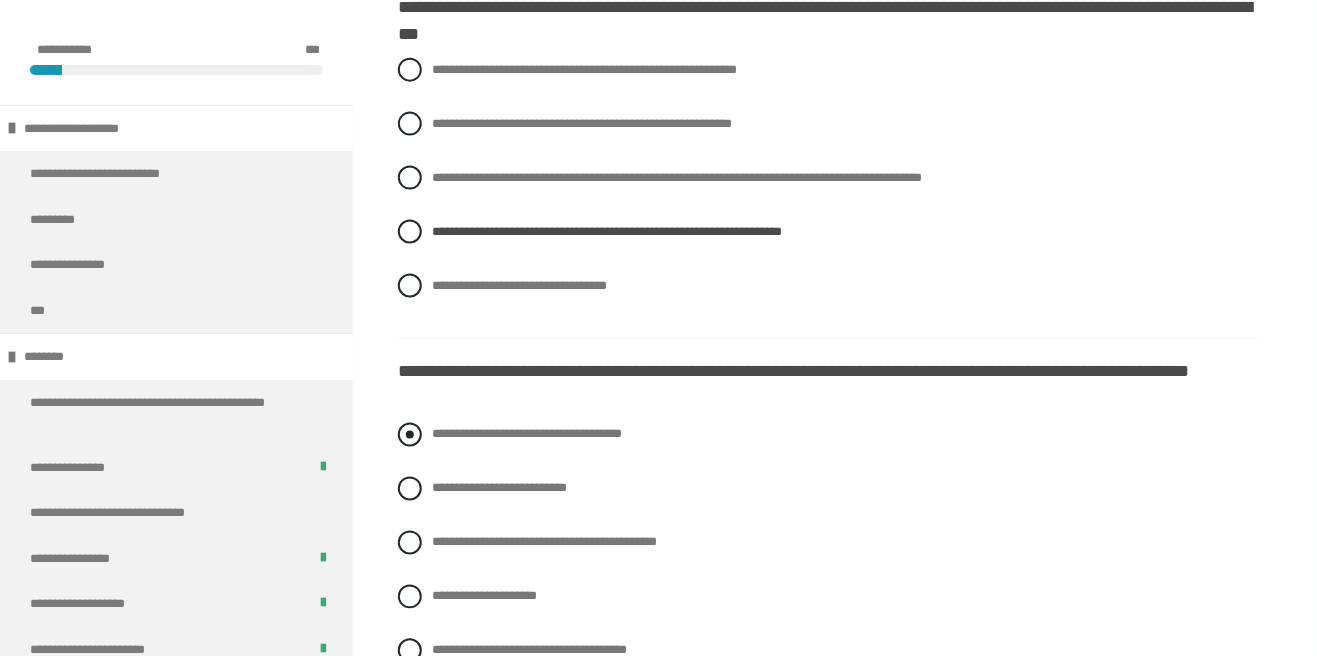 click at bounding box center (410, 435) 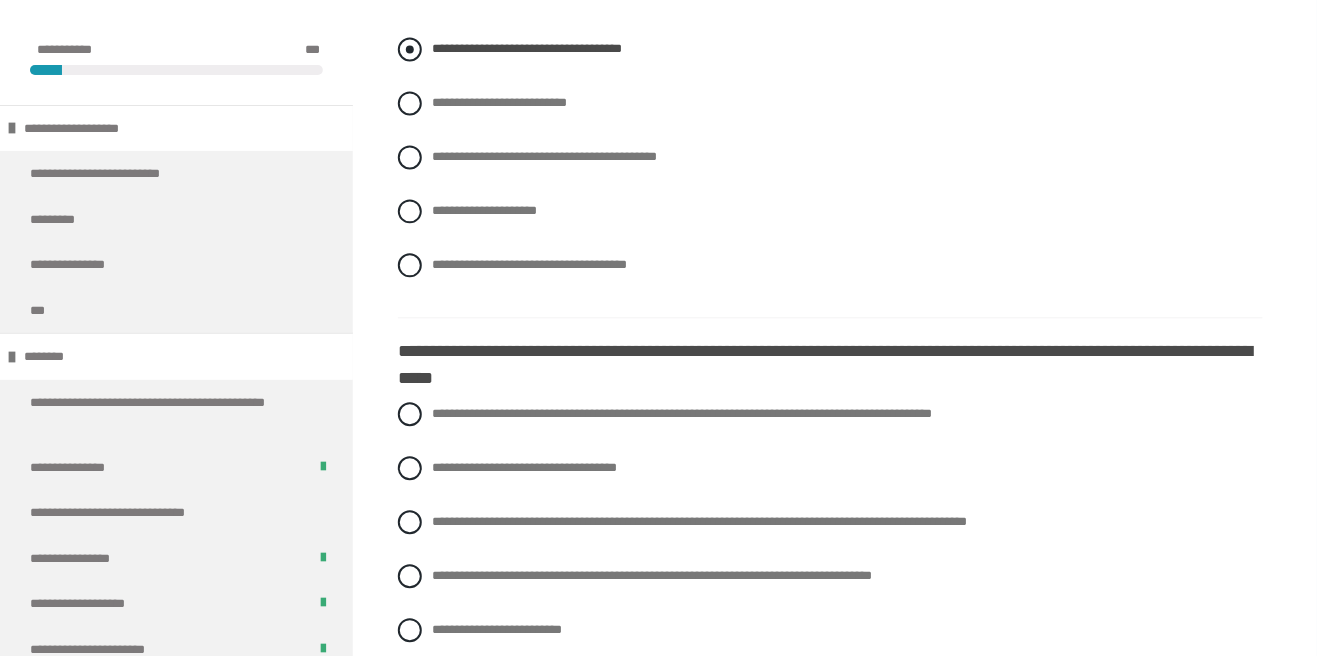 scroll, scrollTop: 1073, scrollLeft: 0, axis: vertical 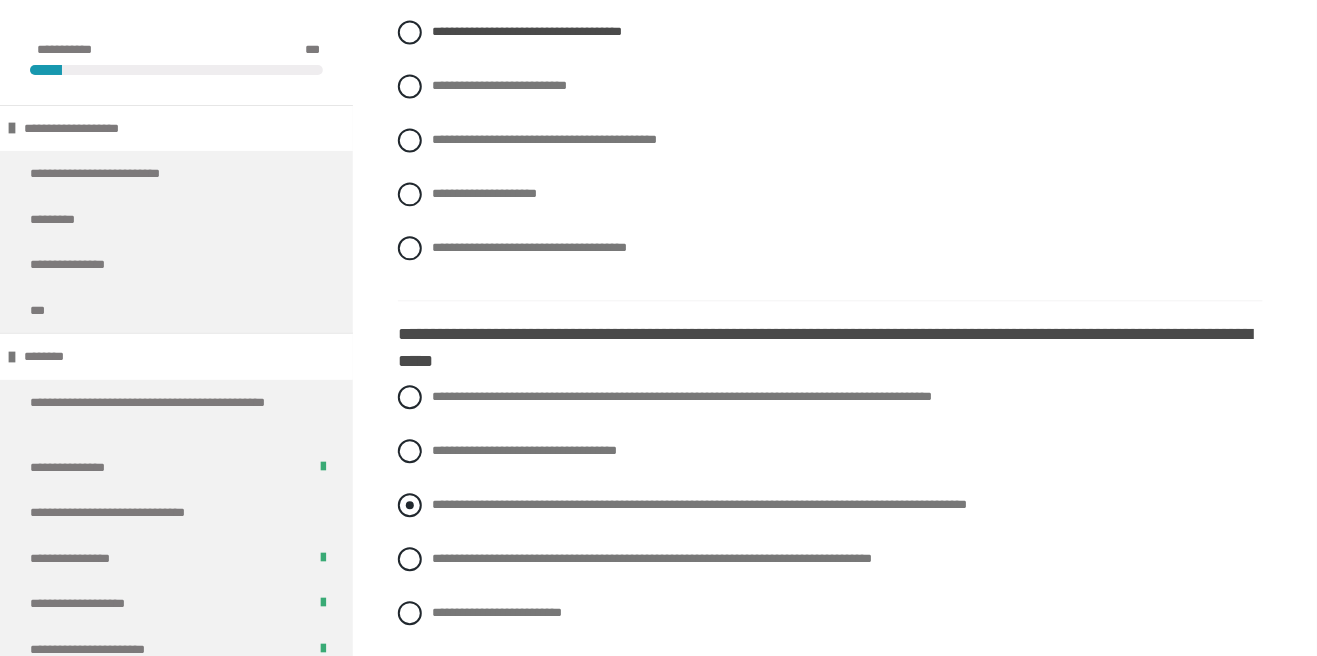 click at bounding box center [410, 505] 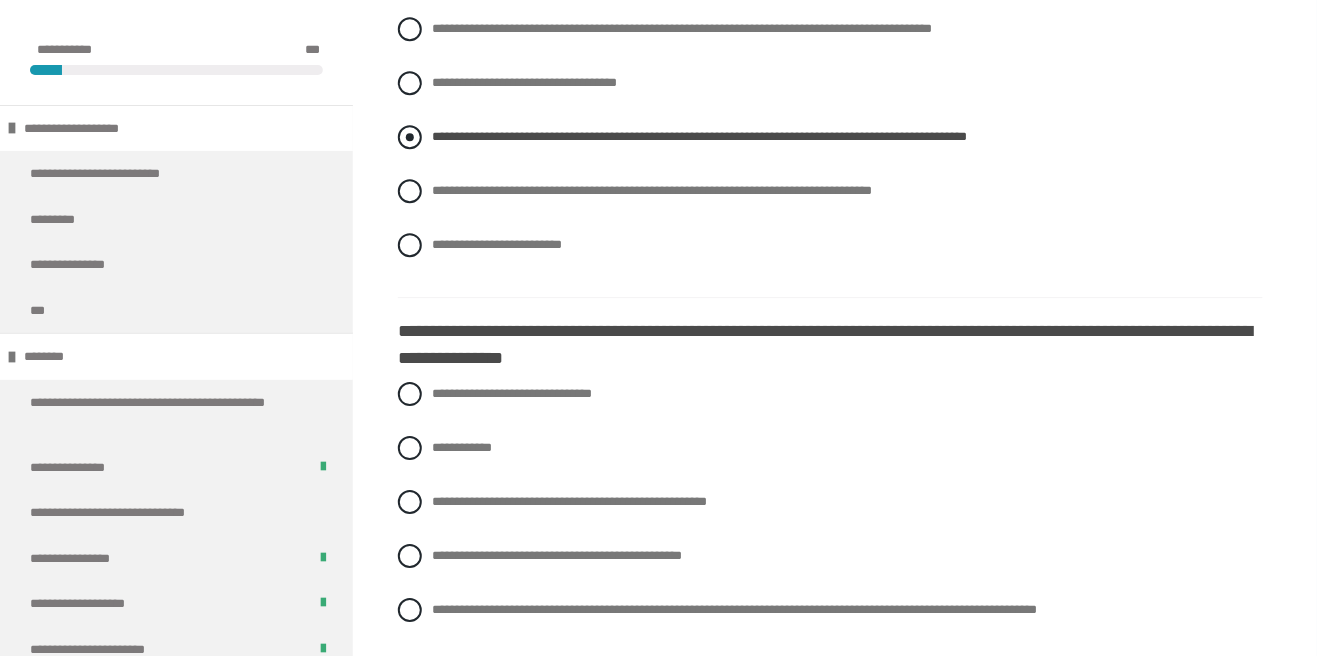 scroll, scrollTop: 1452, scrollLeft: 0, axis: vertical 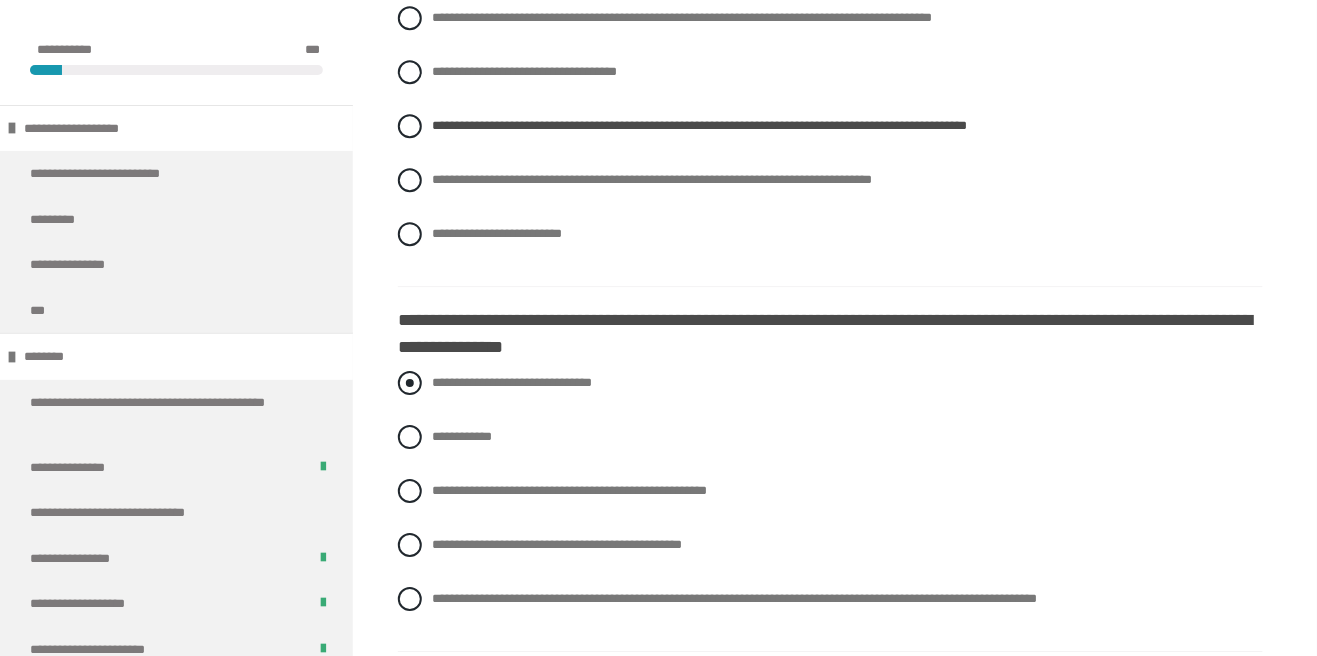 click at bounding box center [410, 383] 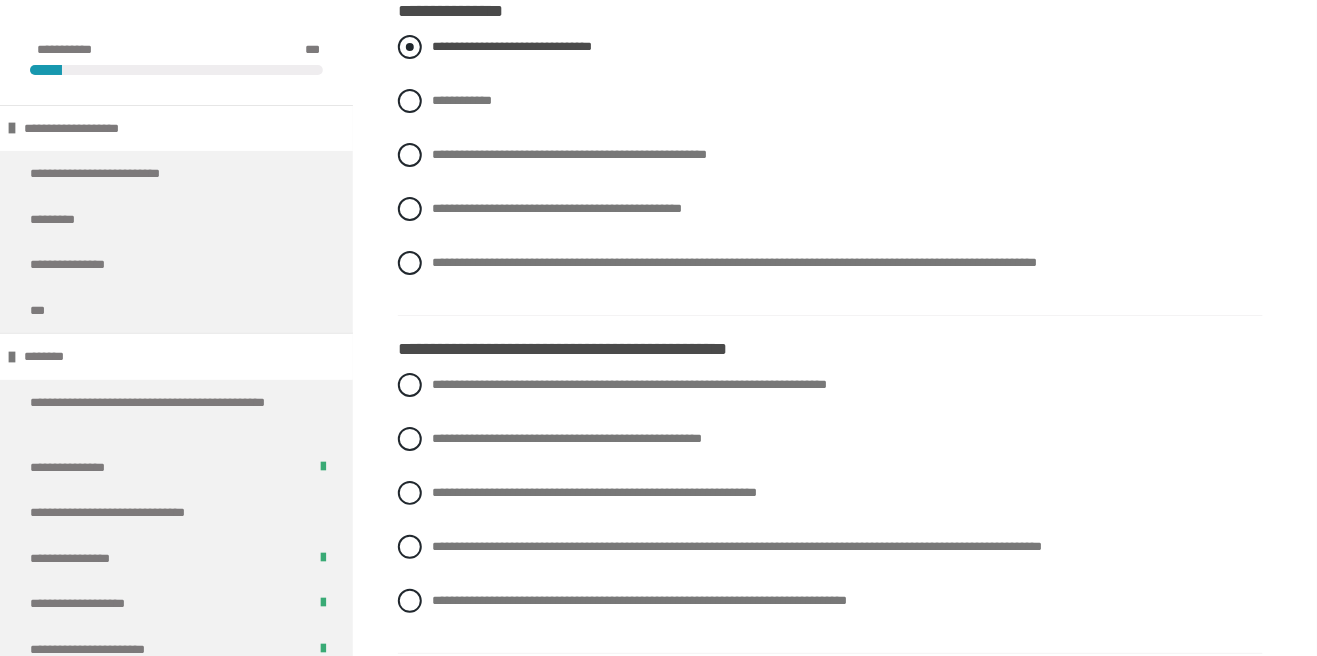 scroll, scrollTop: 1787, scrollLeft: 0, axis: vertical 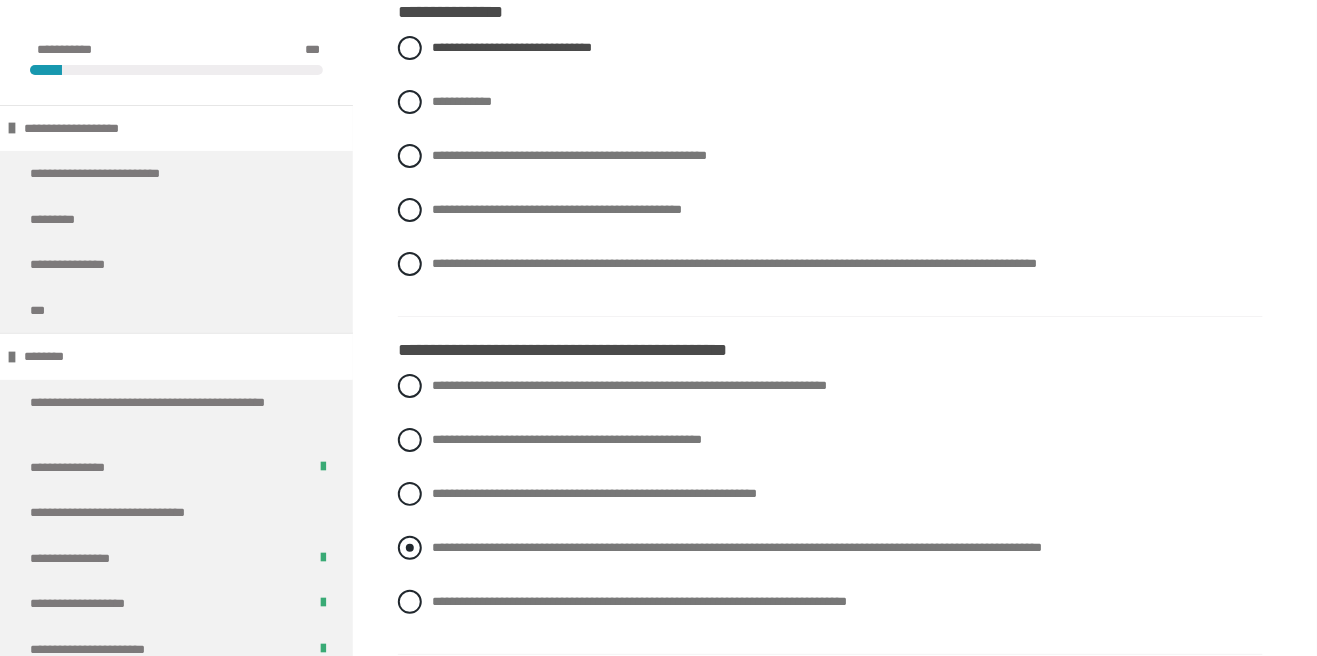 click on "**********" at bounding box center [830, 548] 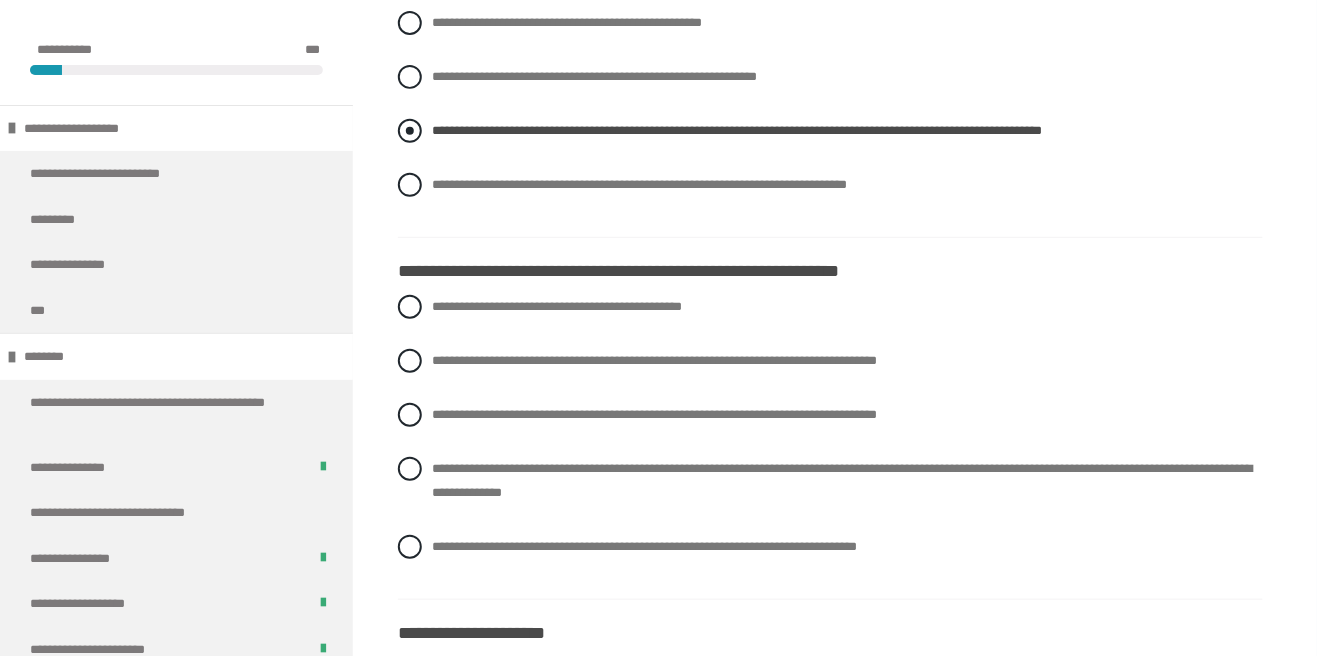 scroll, scrollTop: 2208, scrollLeft: 0, axis: vertical 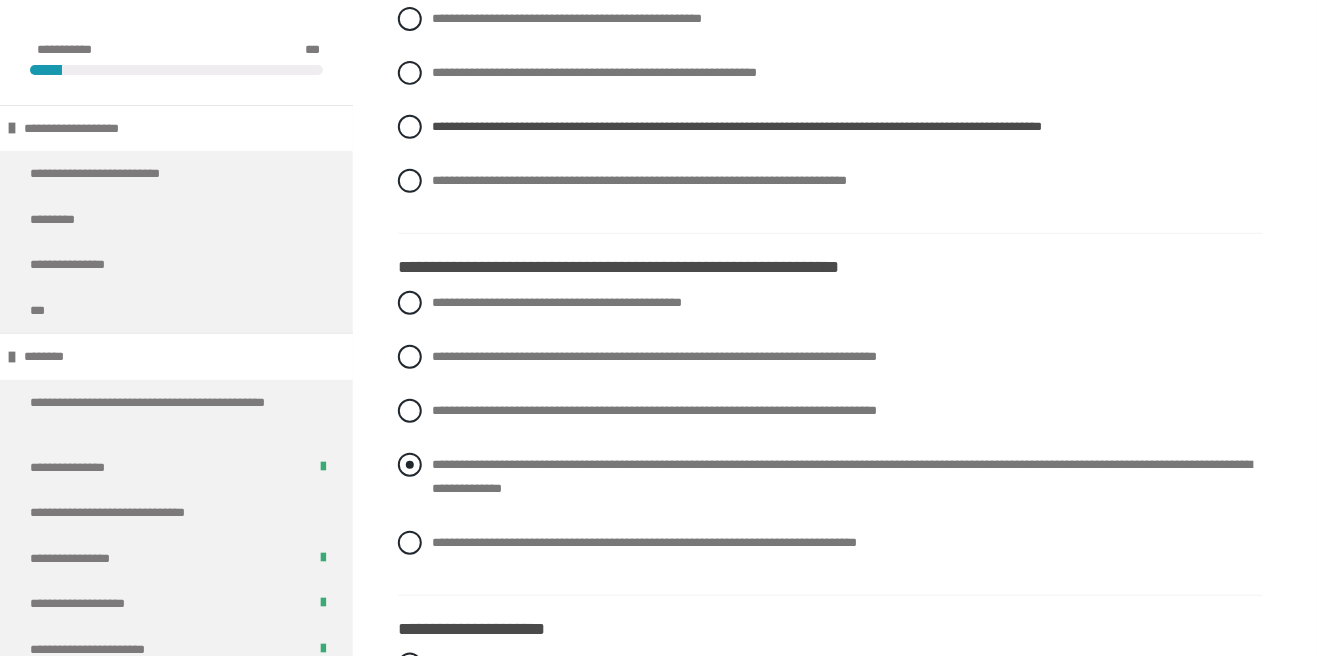 click at bounding box center (410, 465) 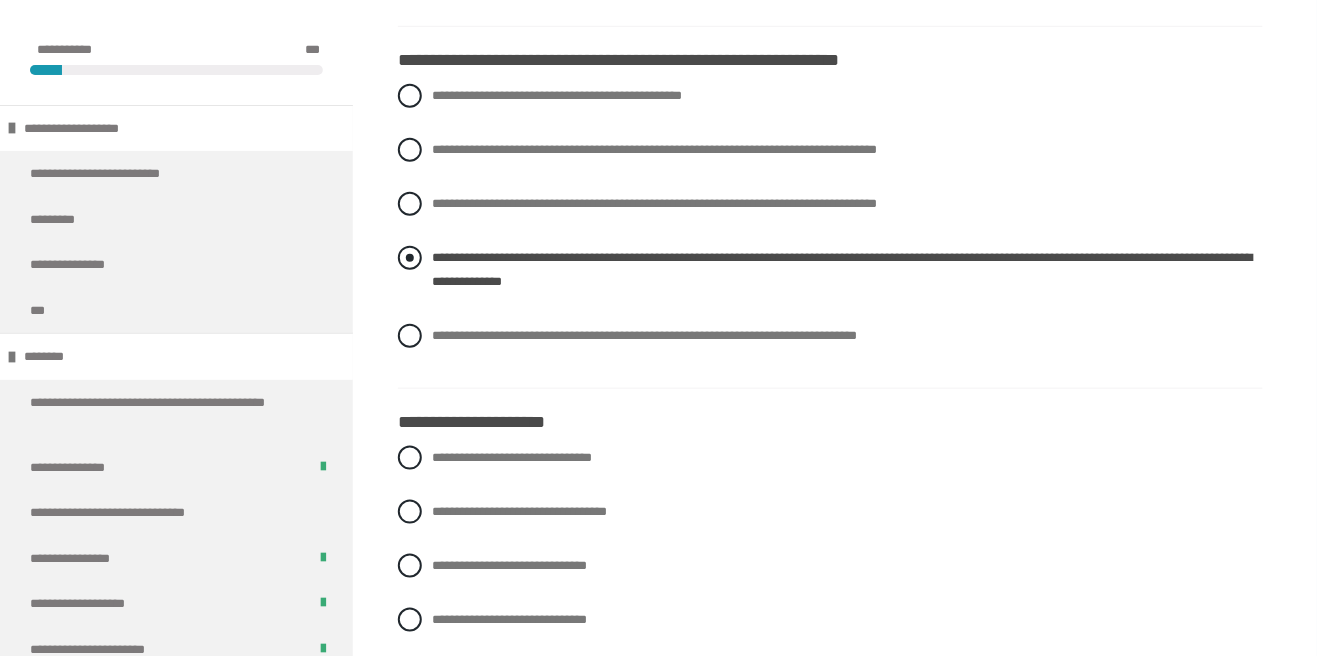 scroll, scrollTop: 2415, scrollLeft: 0, axis: vertical 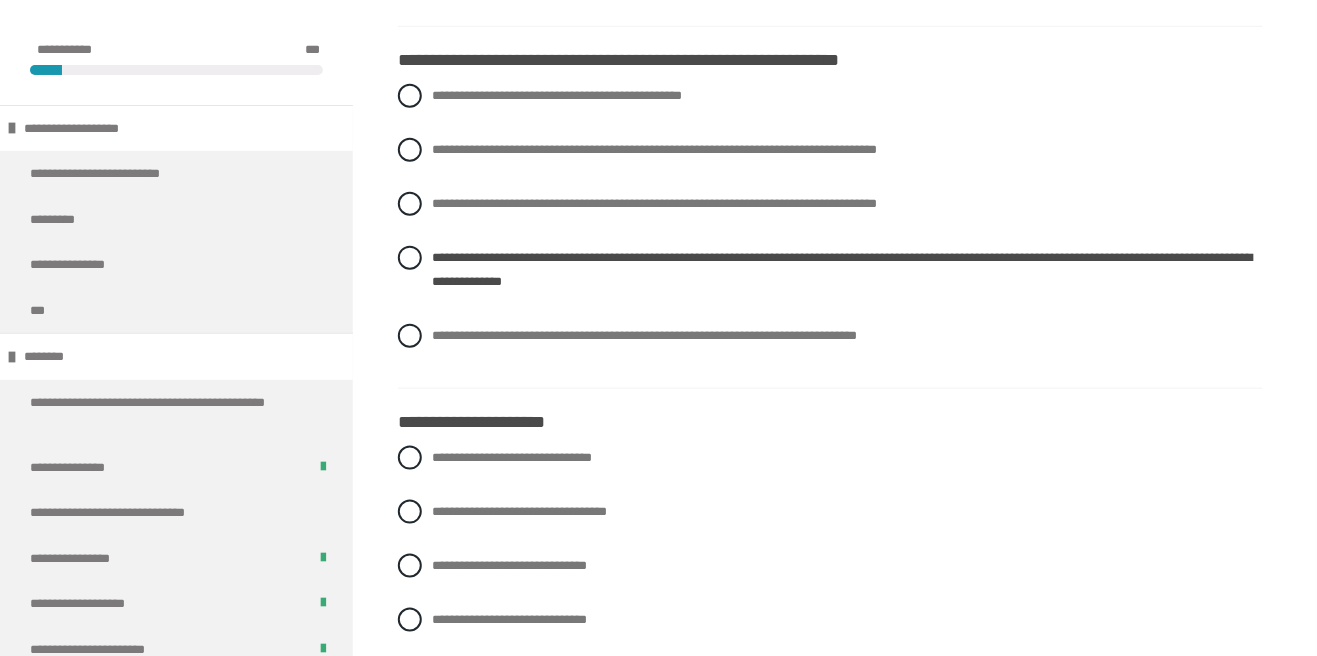 click on "**********" at bounding box center (438, 668) 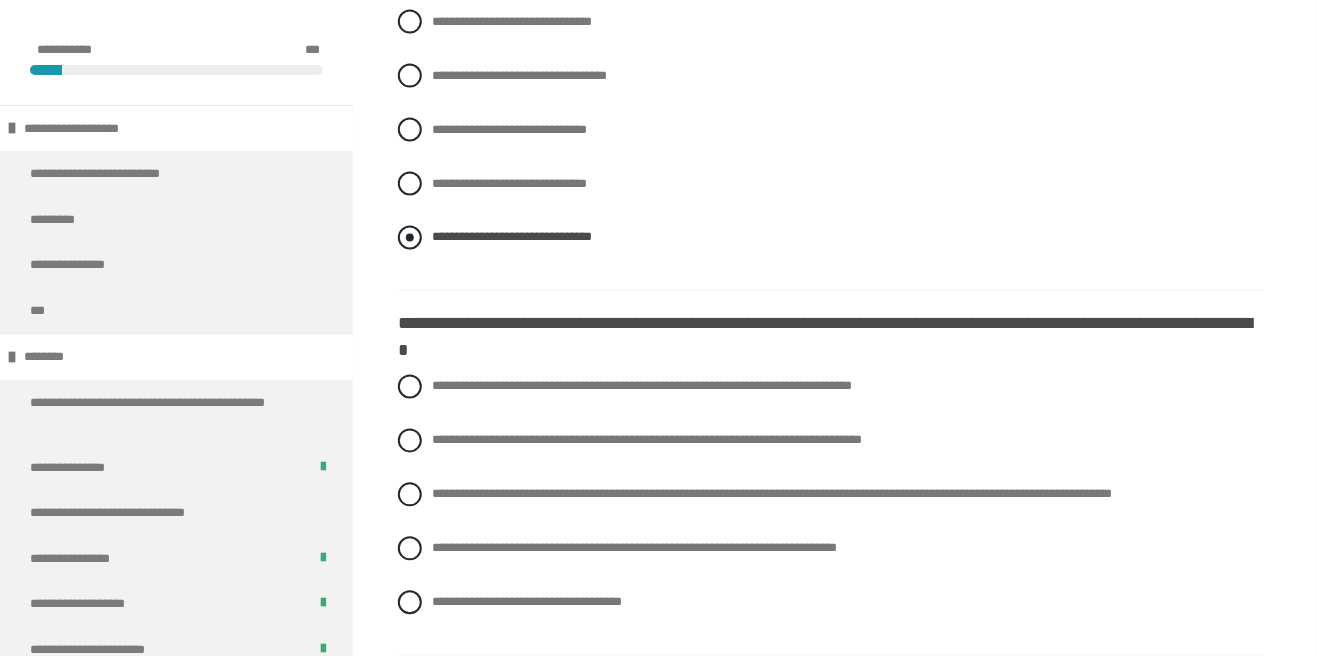scroll, scrollTop: 2859, scrollLeft: 0, axis: vertical 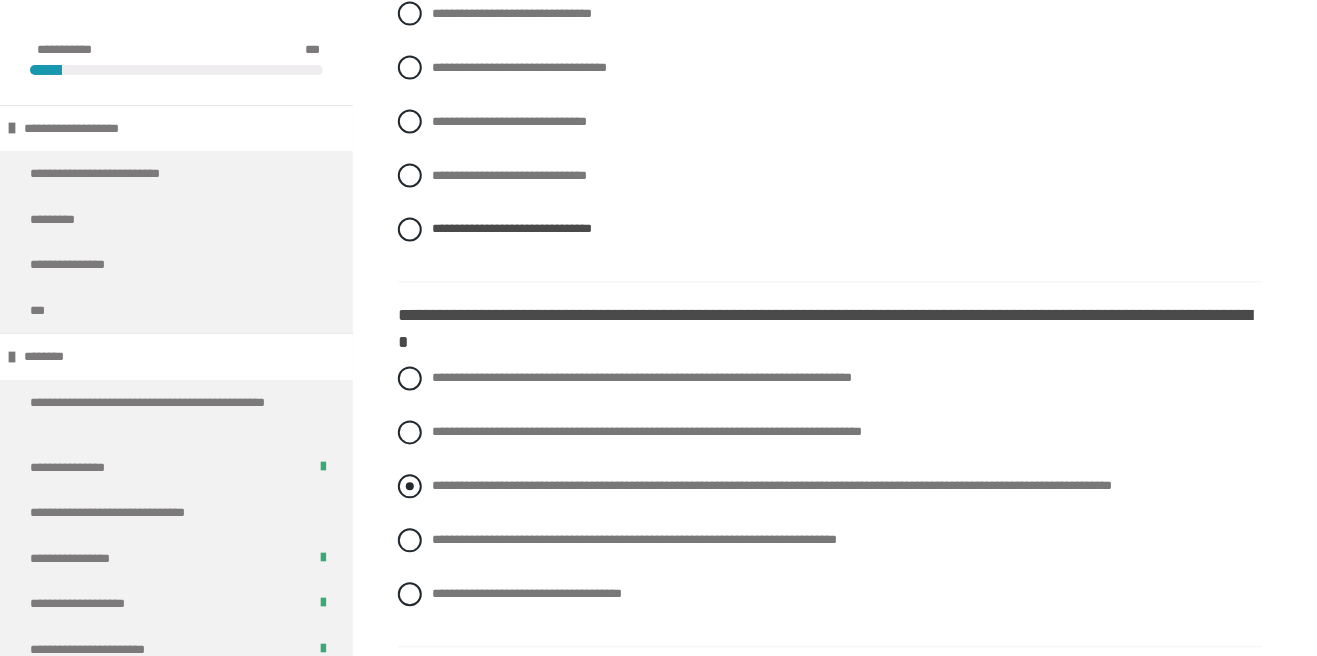 click at bounding box center [410, 487] 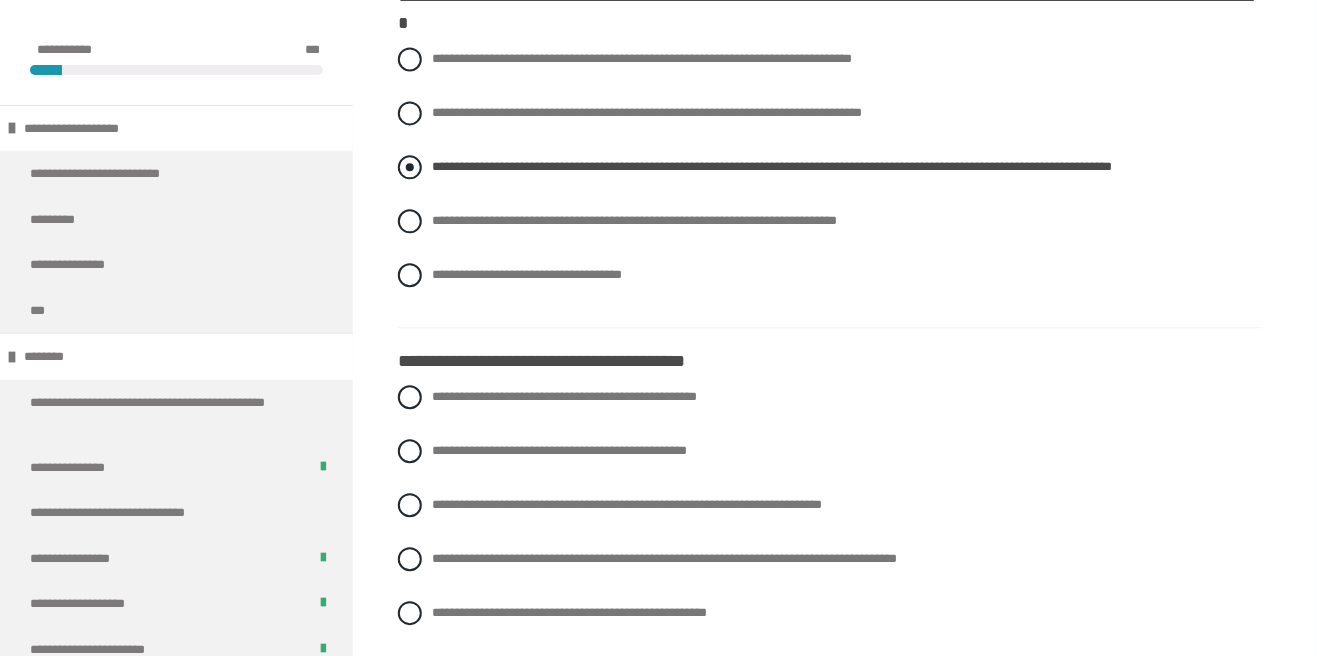 scroll, scrollTop: 3181, scrollLeft: 0, axis: vertical 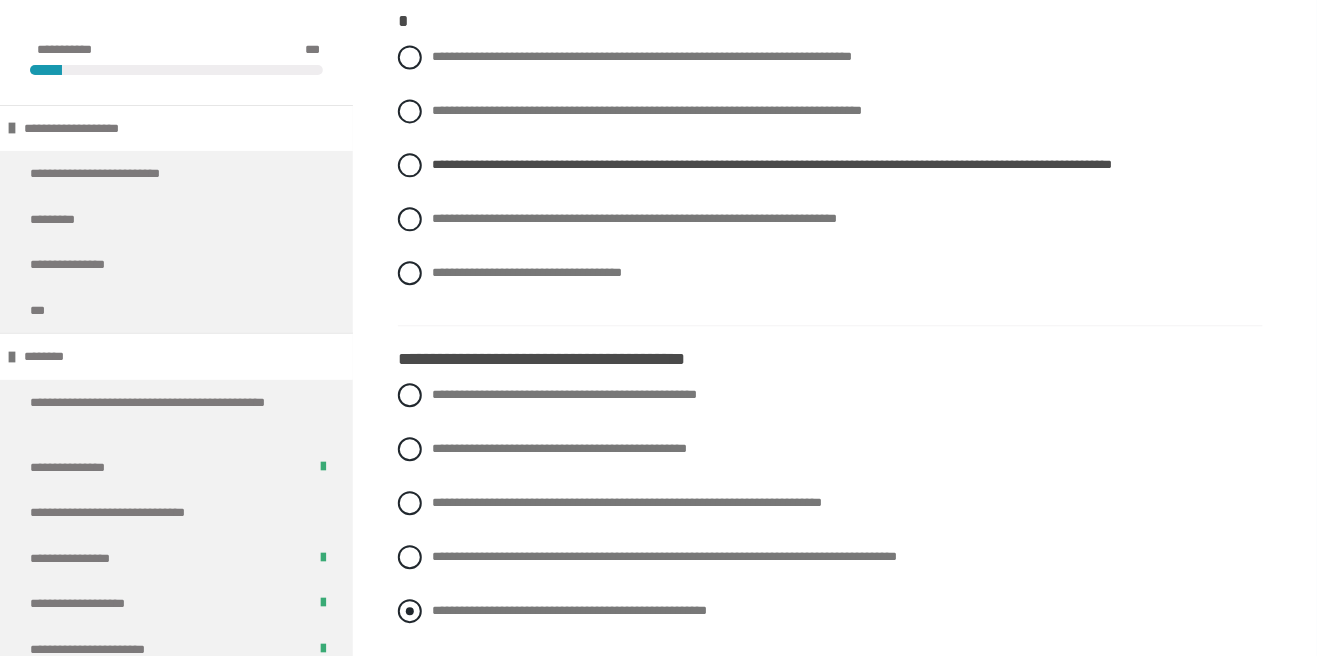 click at bounding box center (410, 611) 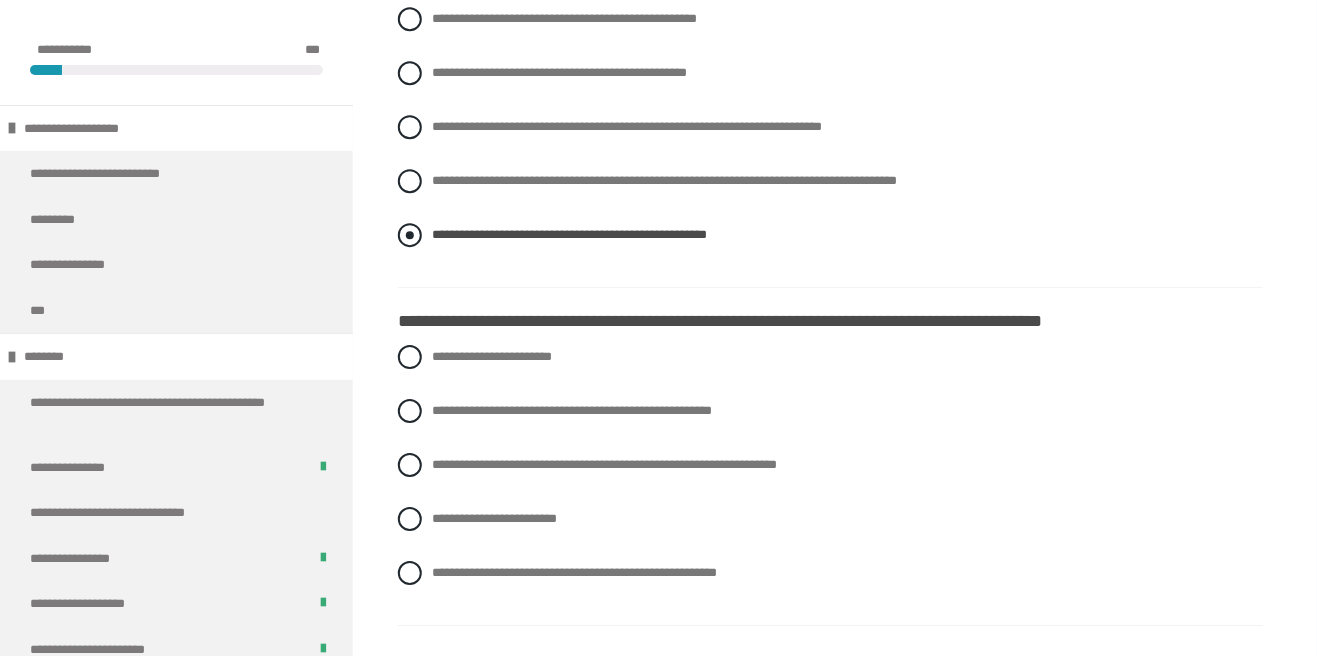 scroll, scrollTop: 3560, scrollLeft: 0, axis: vertical 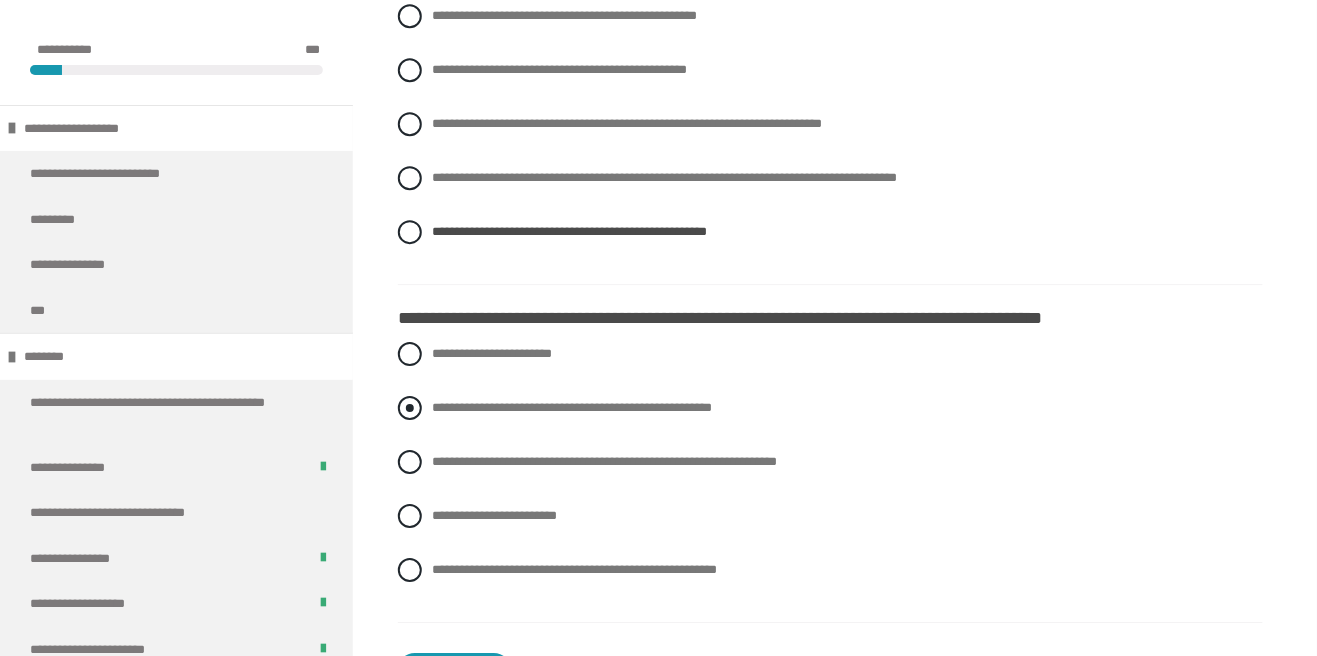 click at bounding box center [410, 408] 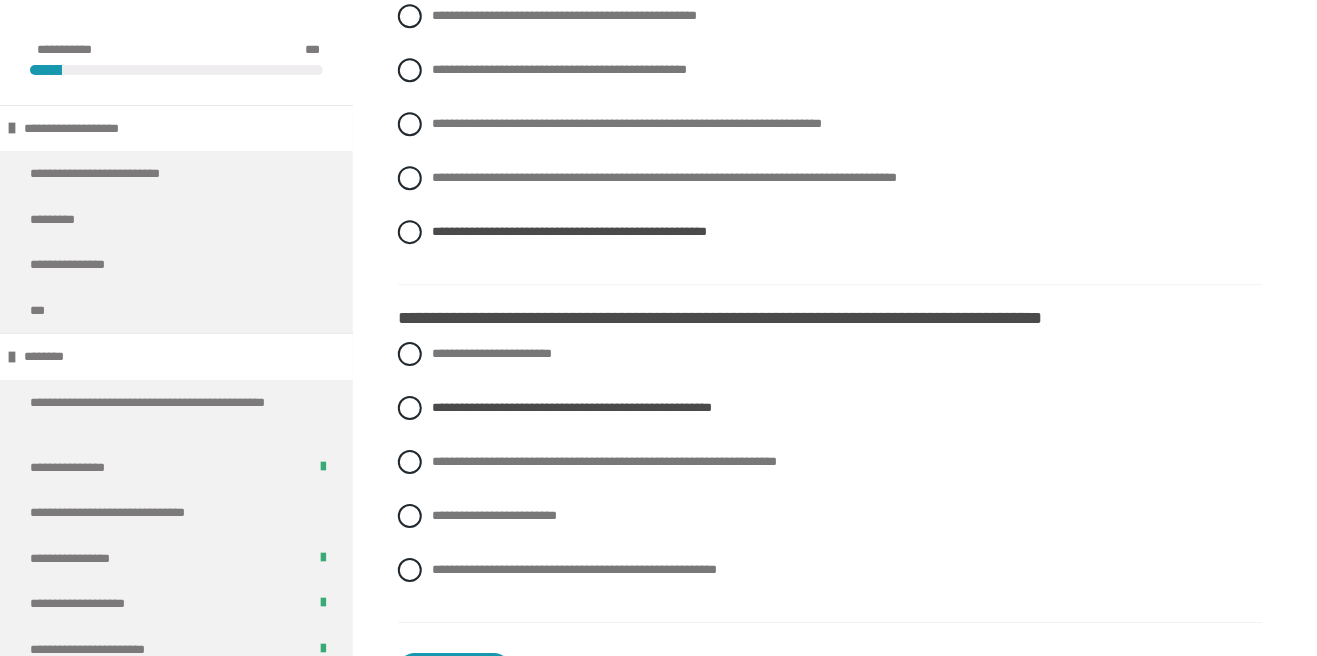 click on "**********" at bounding box center (454, 670) 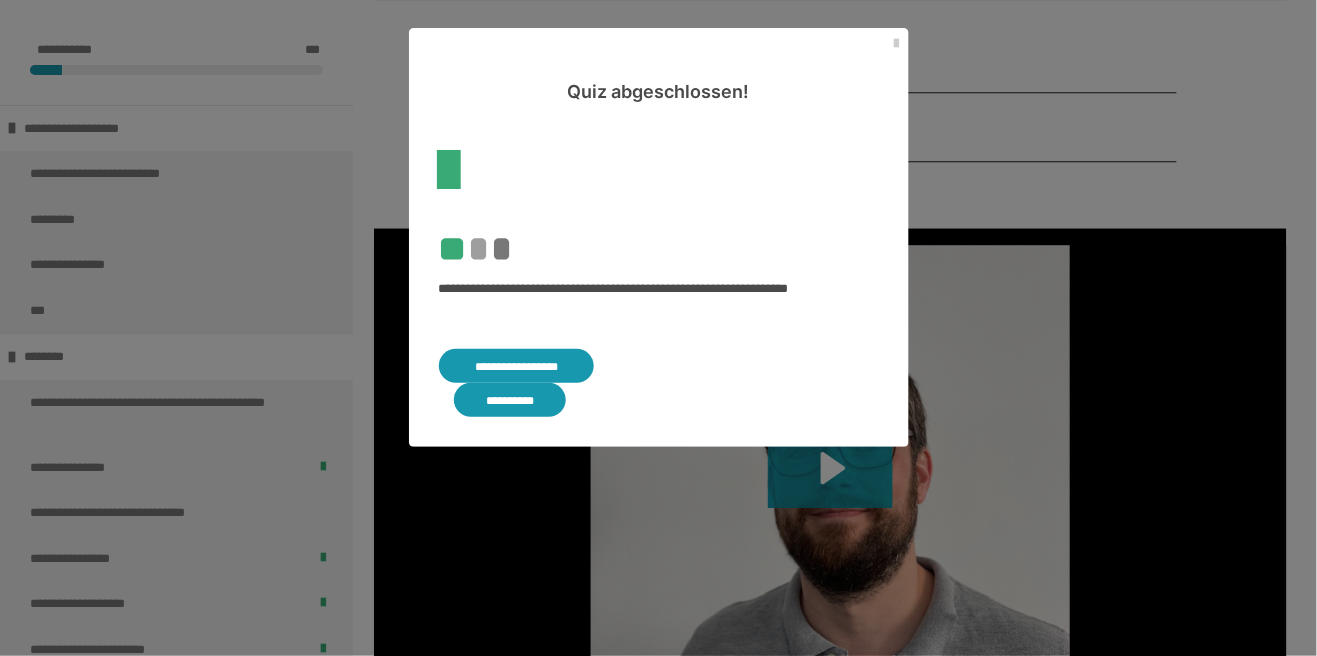click on "**********" at bounding box center [517, 366] 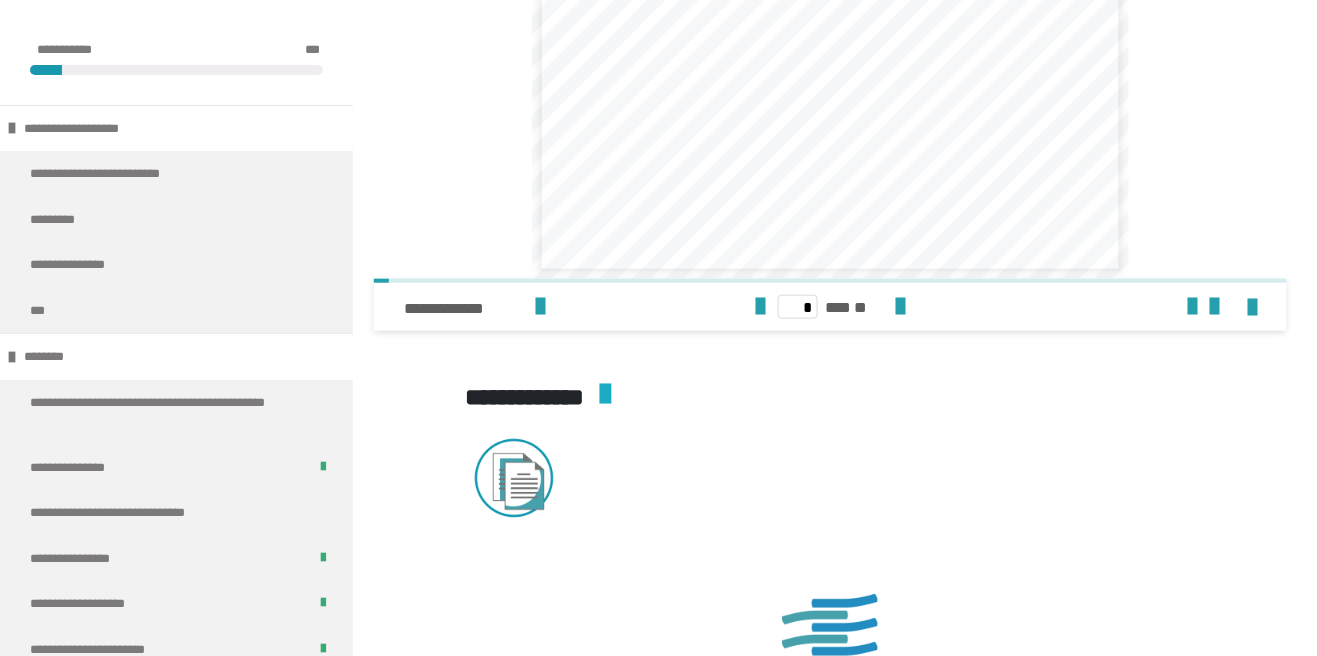 scroll, scrollTop: 6486, scrollLeft: 0, axis: vertical 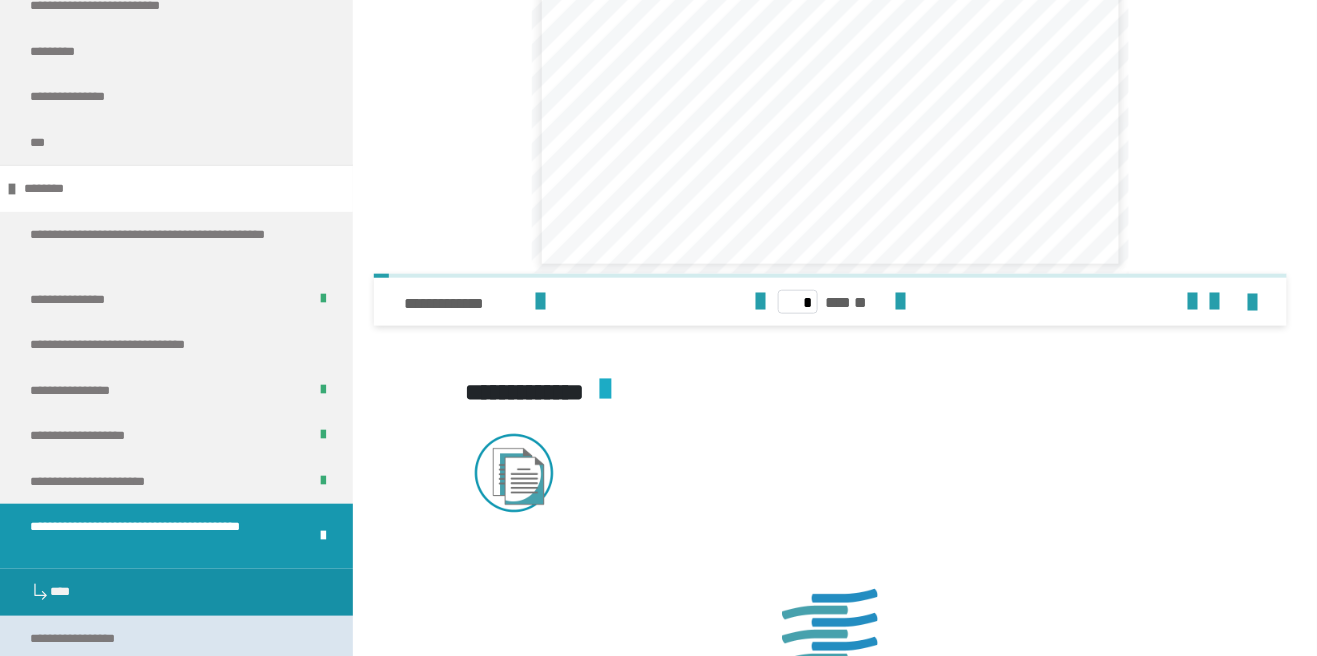 click on "**********" at bounding box center [86, 639] 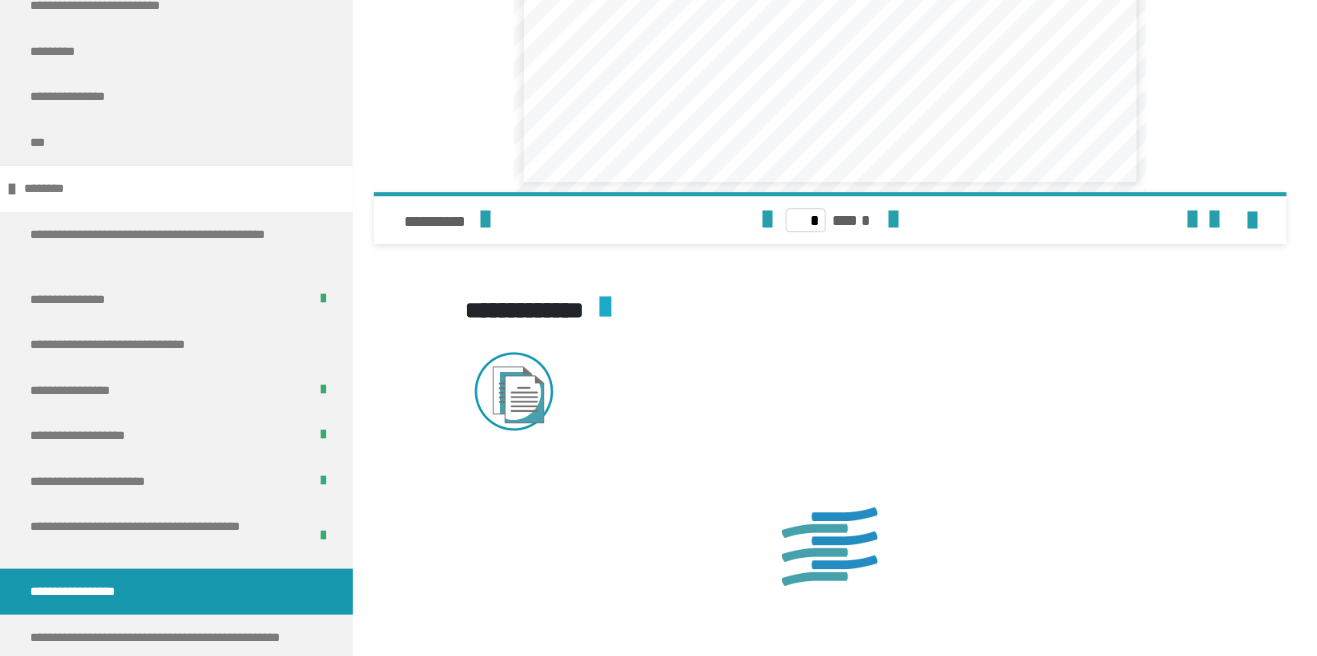 scroll, scrollTop: 1453, scrollLeft: 0, axis: vertical 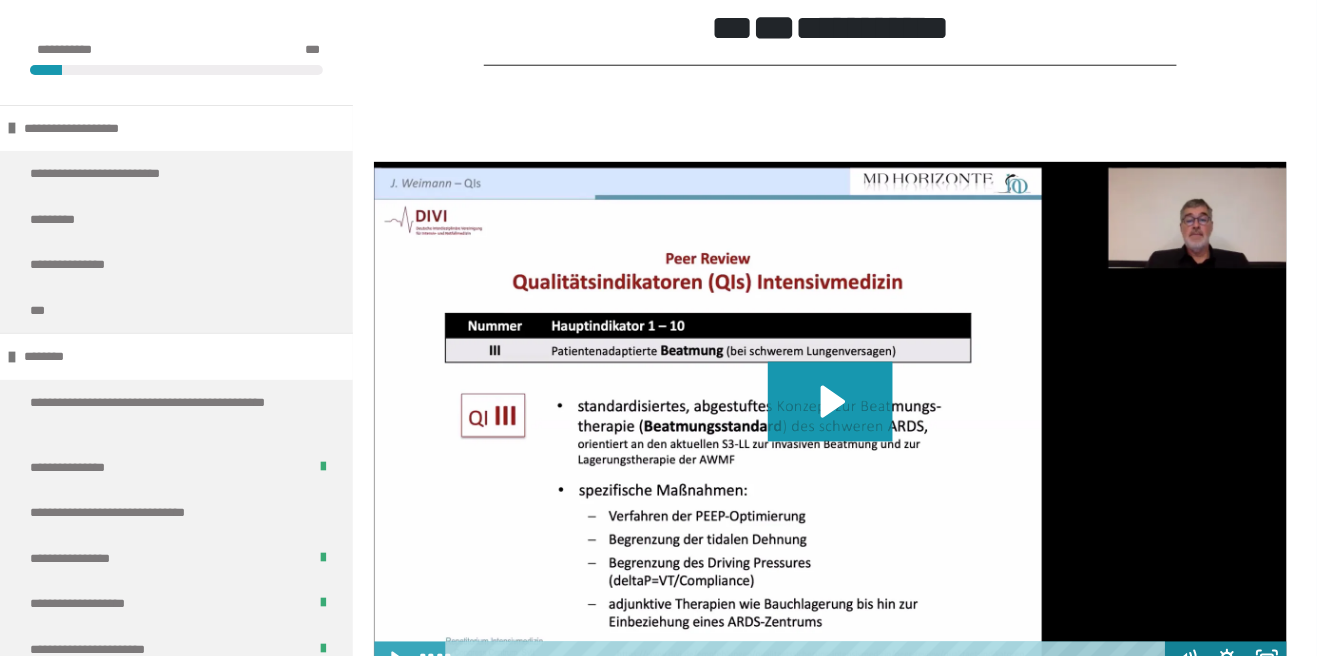 click 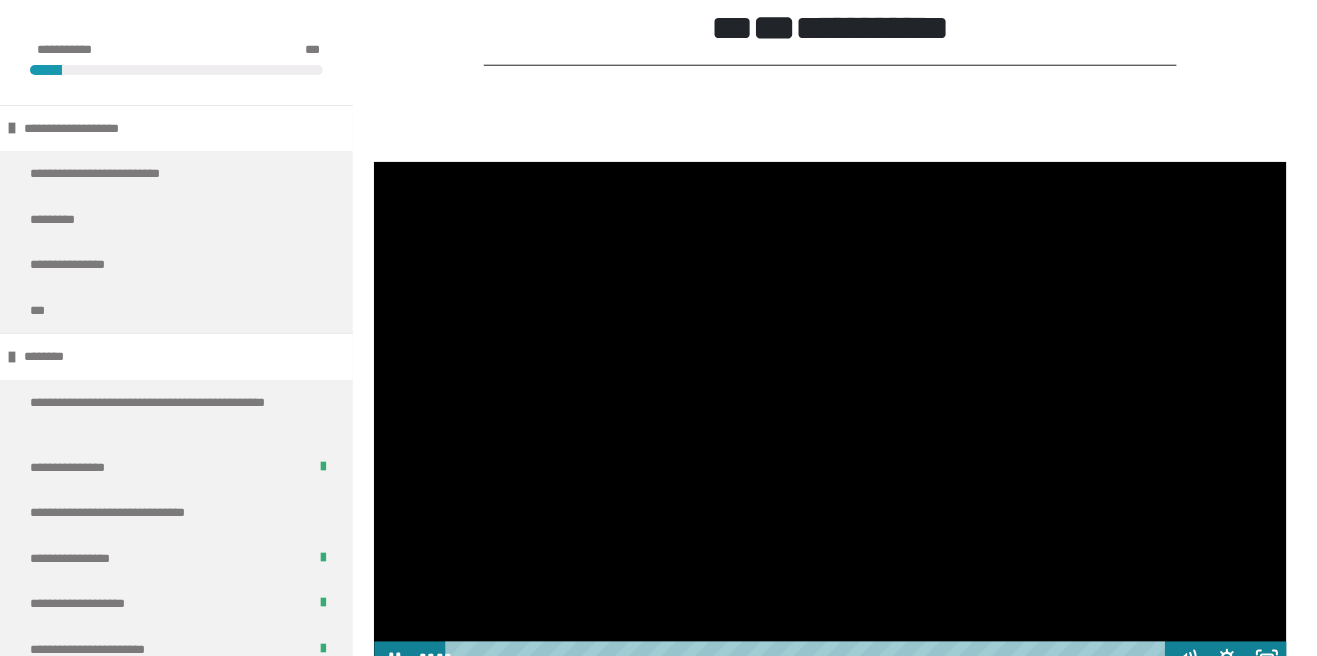 click 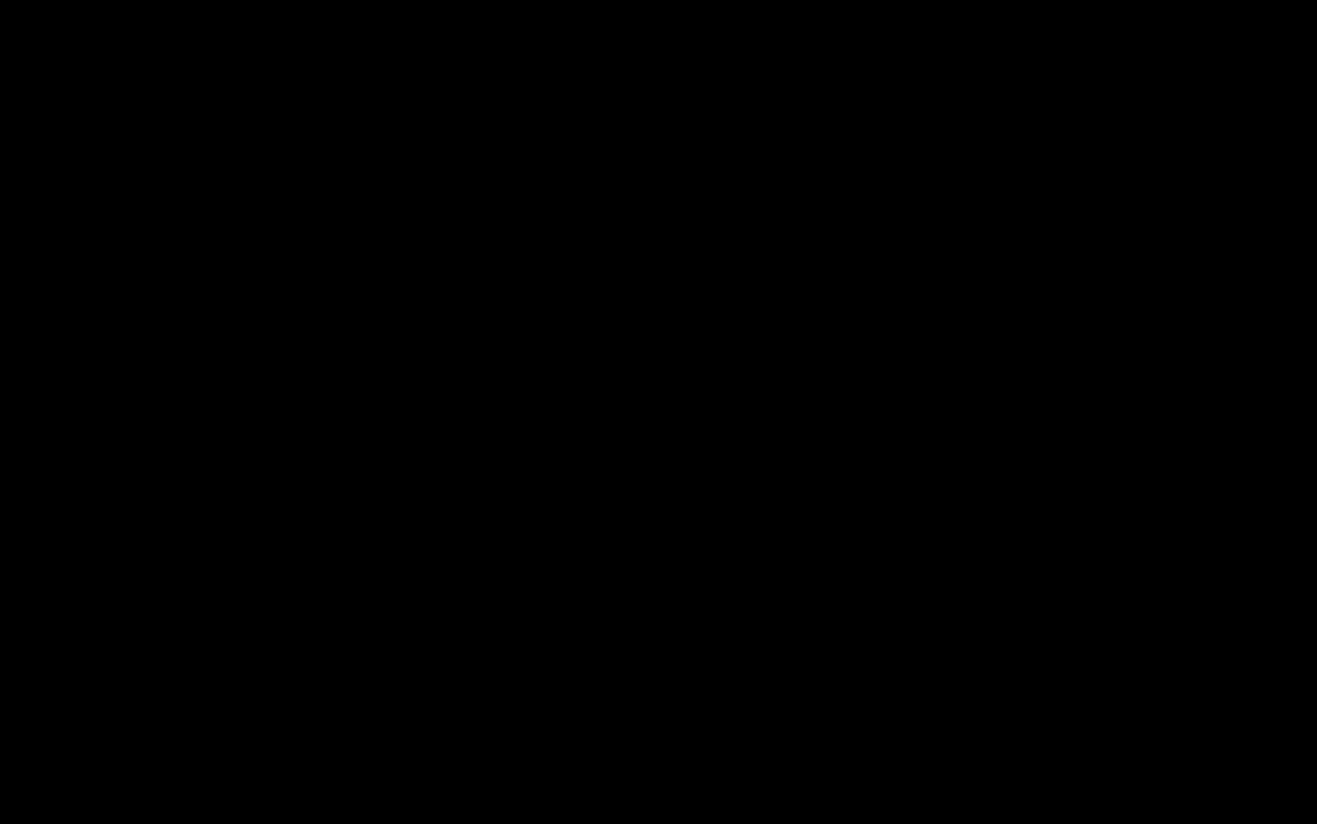 click at bounding box center [658, 412] 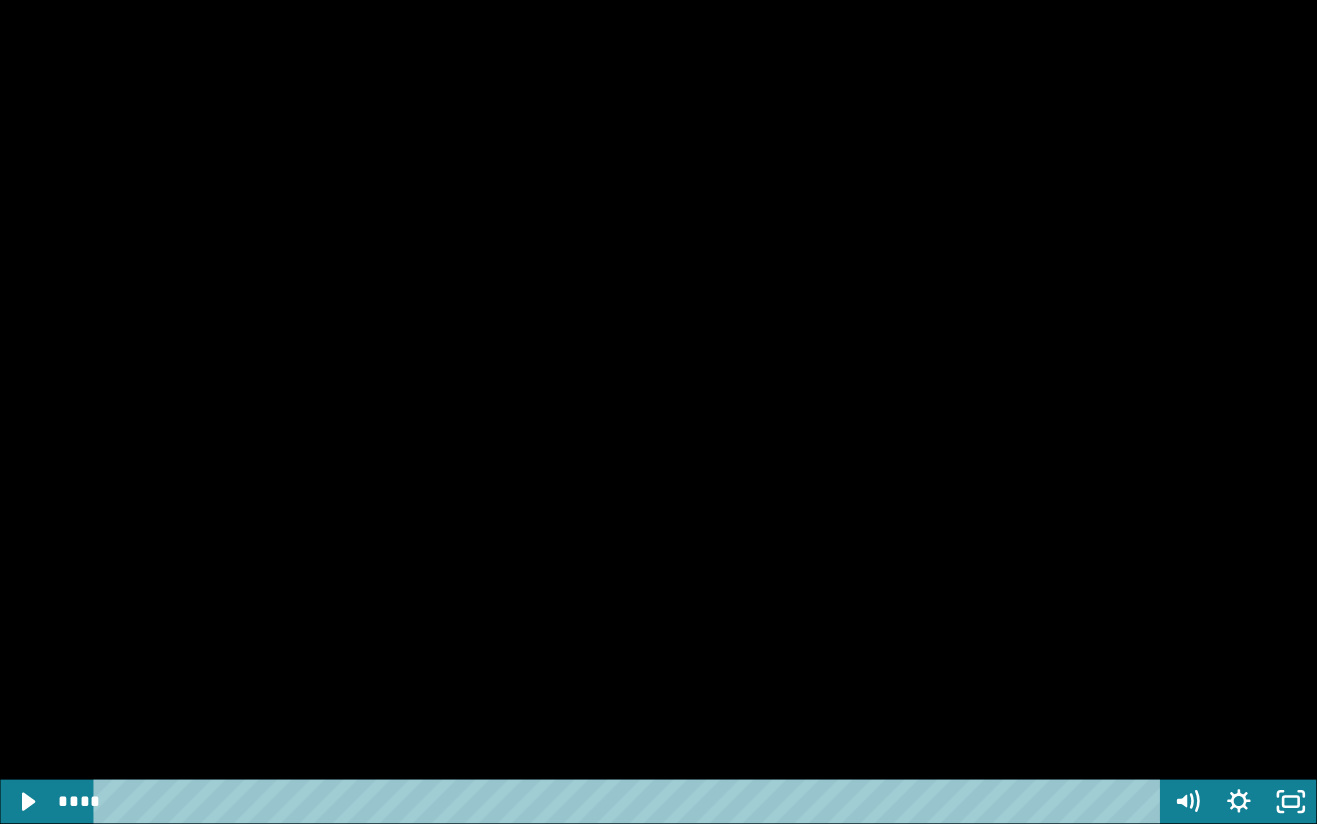 click at bounding box center (658, 412) 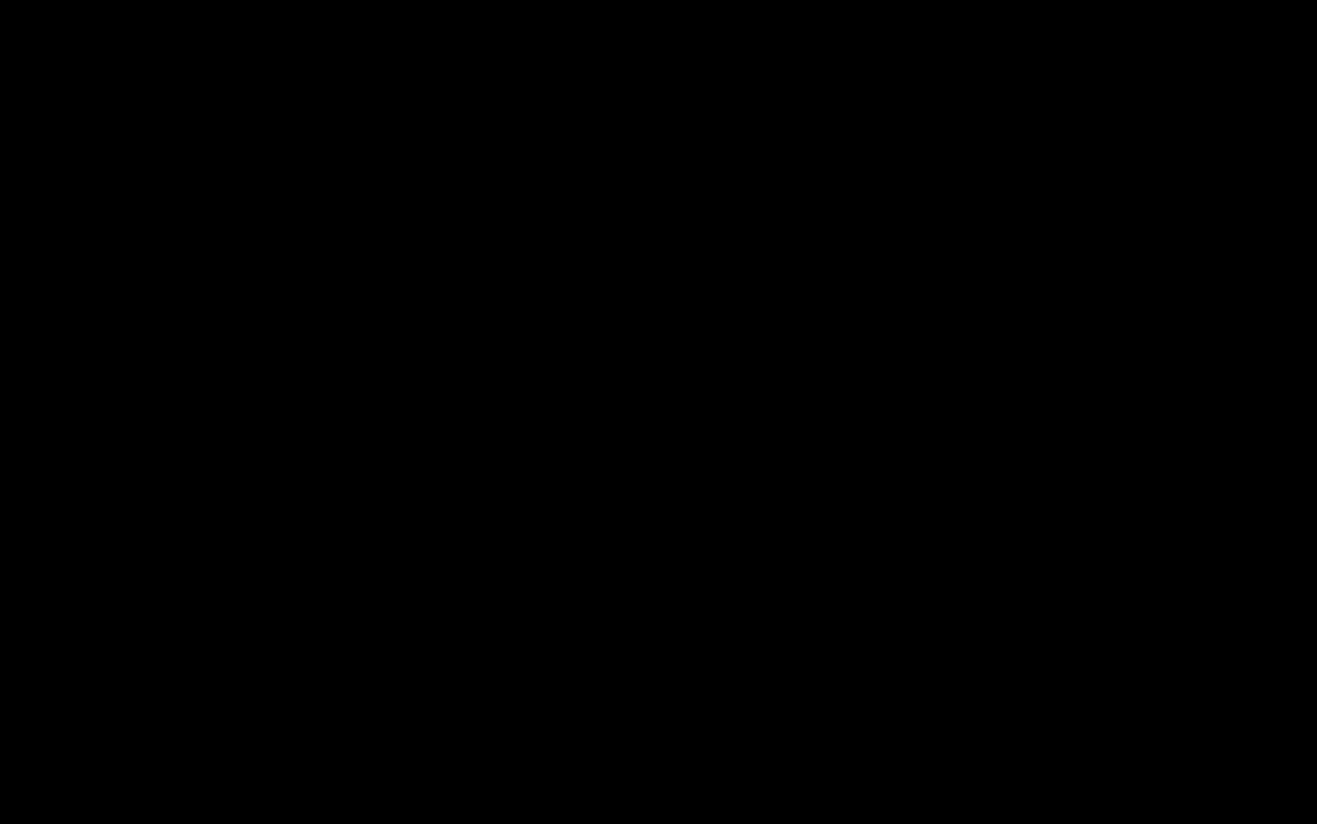 click at bounding box center (658, 412) 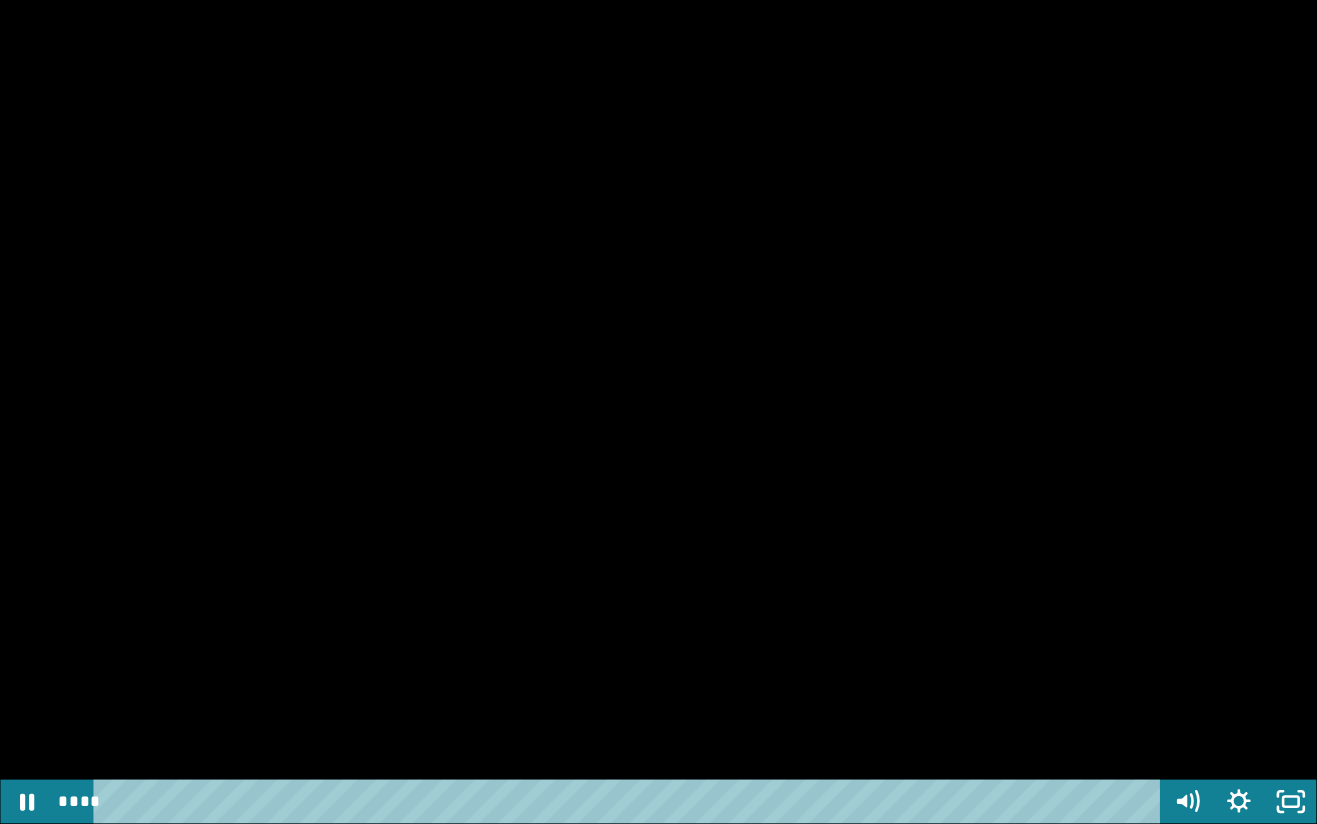 click 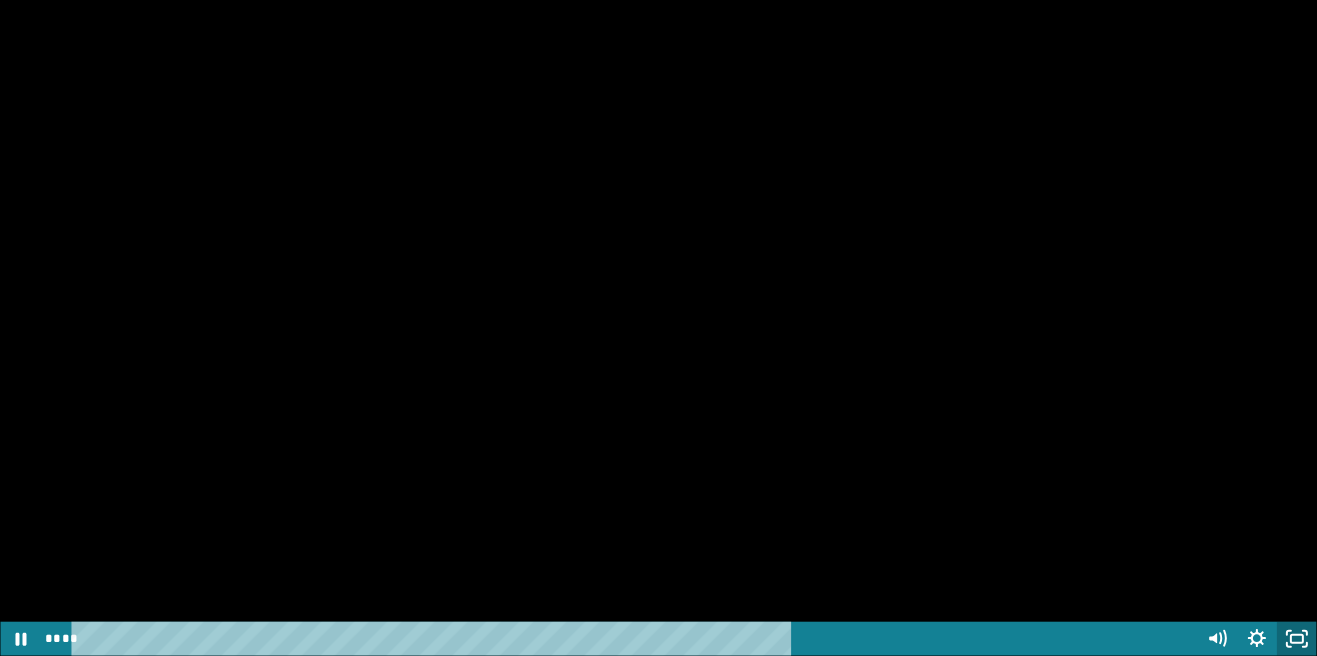 scroll, scrollTop: 563, scrollLeft: 0, axis: vertical 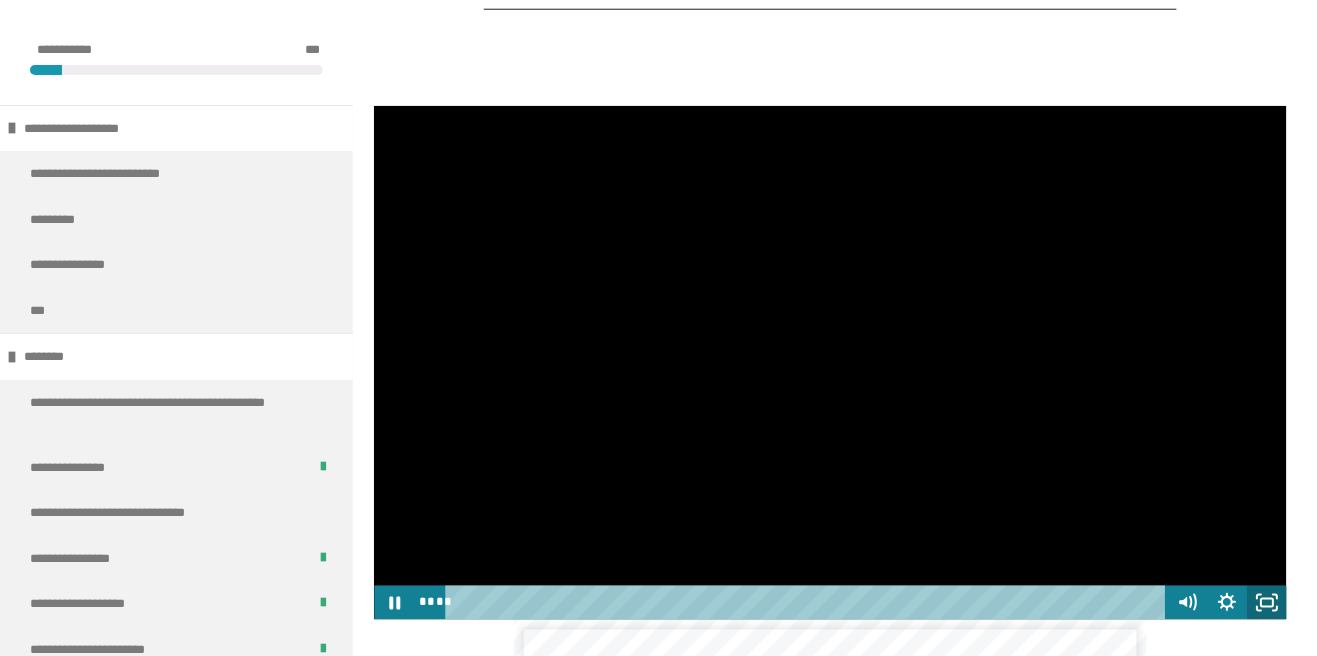 click at bounding box center (830, 363) 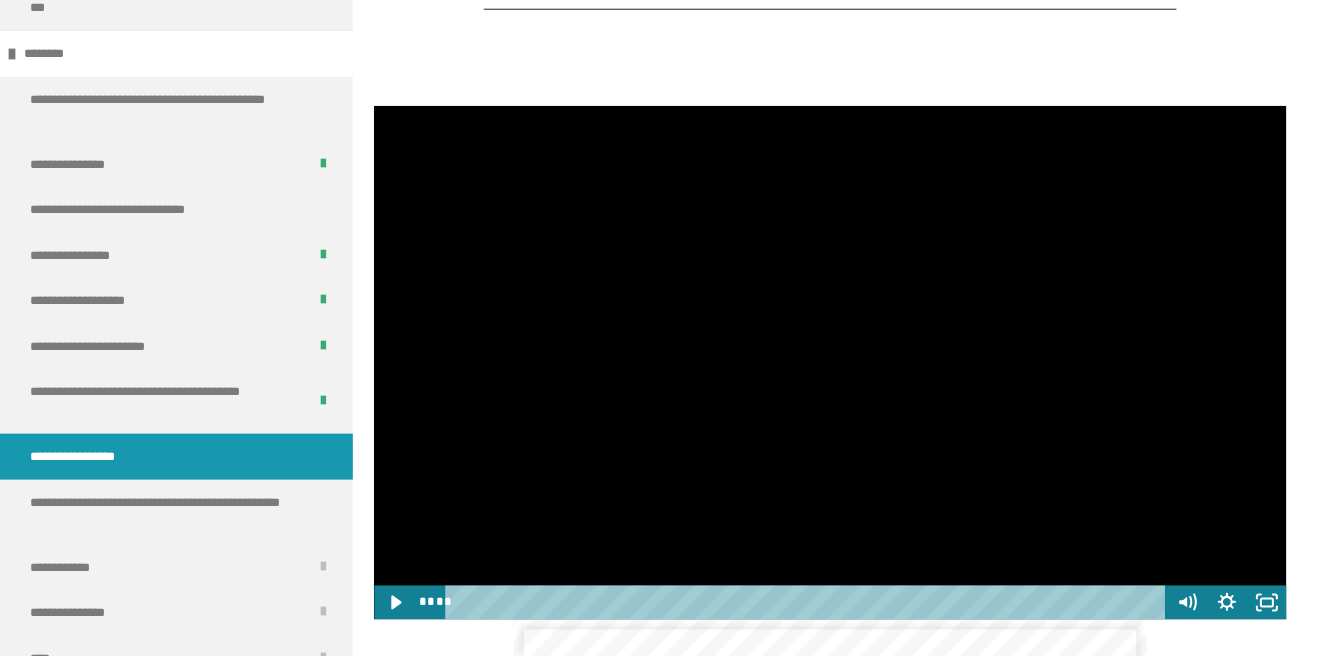 scroll, scrollTop: 303, scrollLeft: 0, axis: vertical 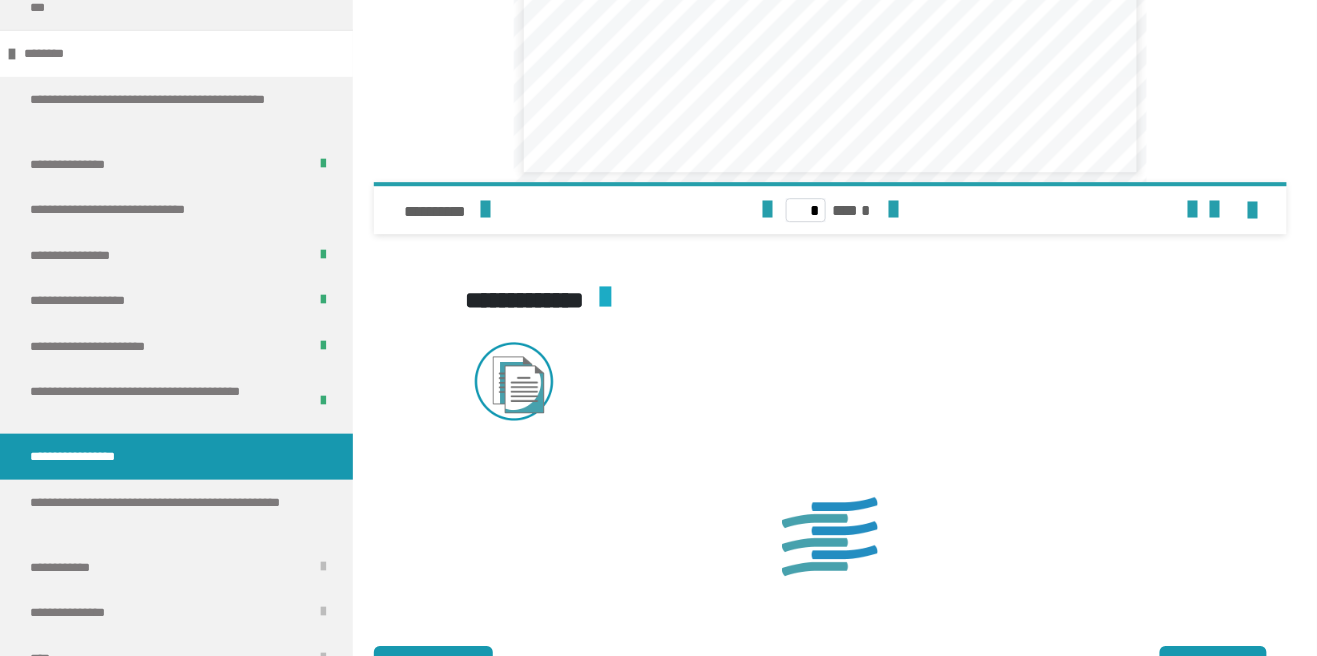 click on "*******" at bounding box center [1211, 669] 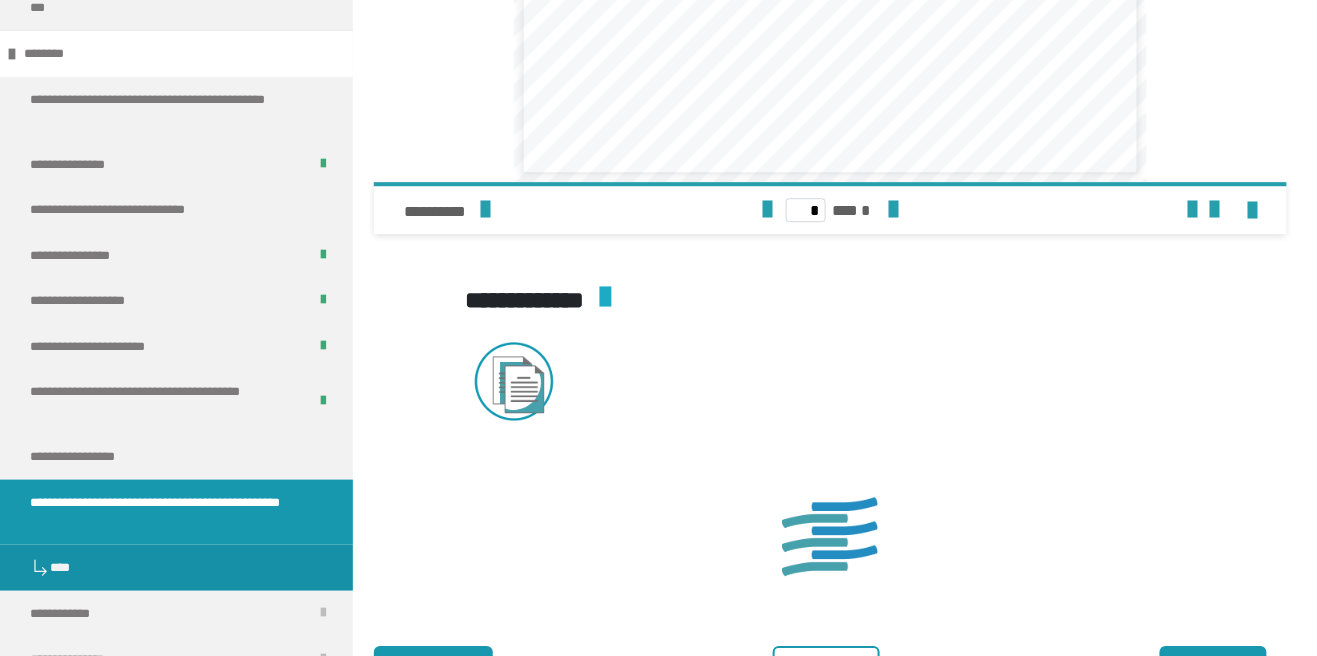 scroll, scrollTop: 1509, scrollLeft: 0, axis: vertical 